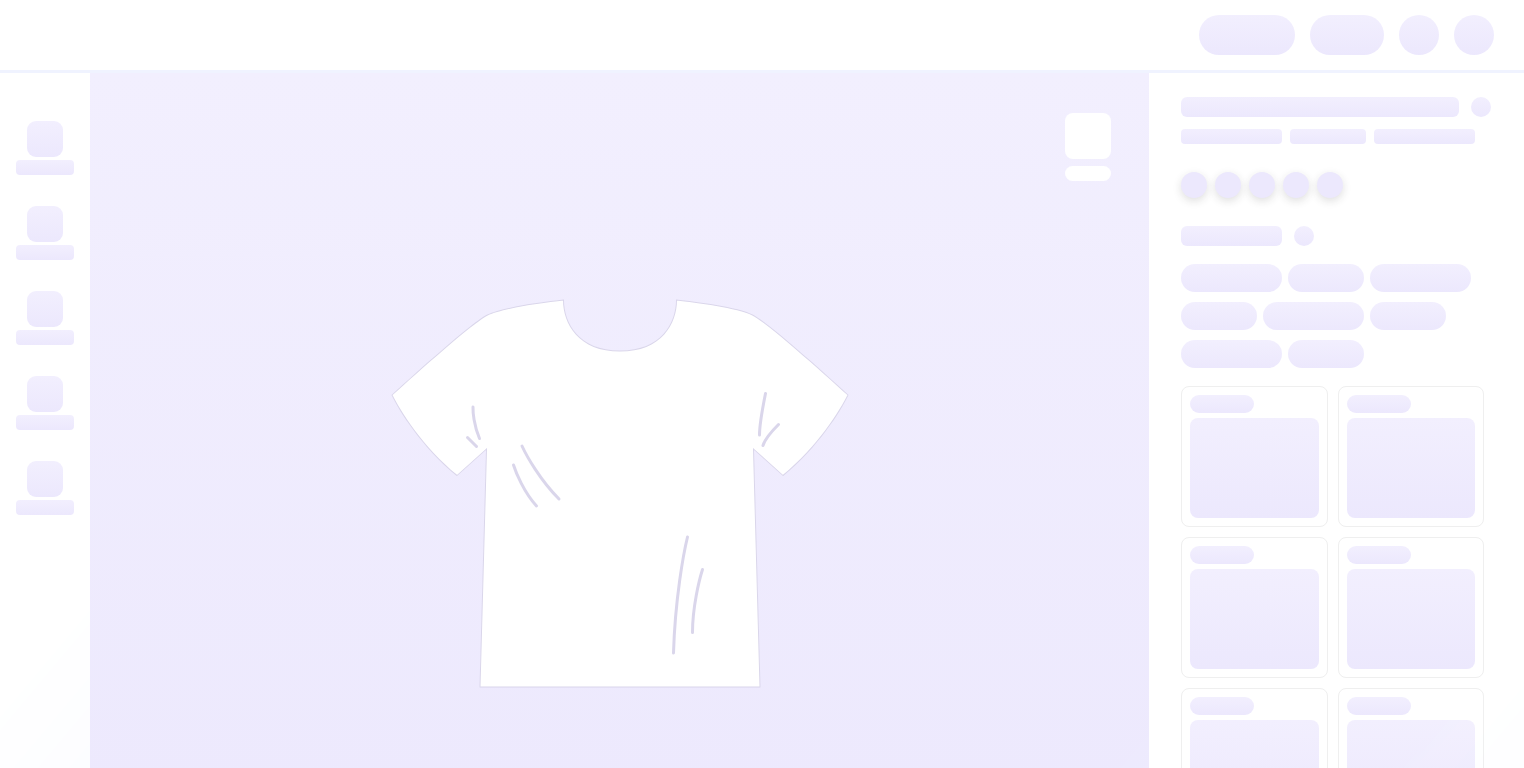 scroll, scrollTop: 0, scrollLeft: 0, axis: both 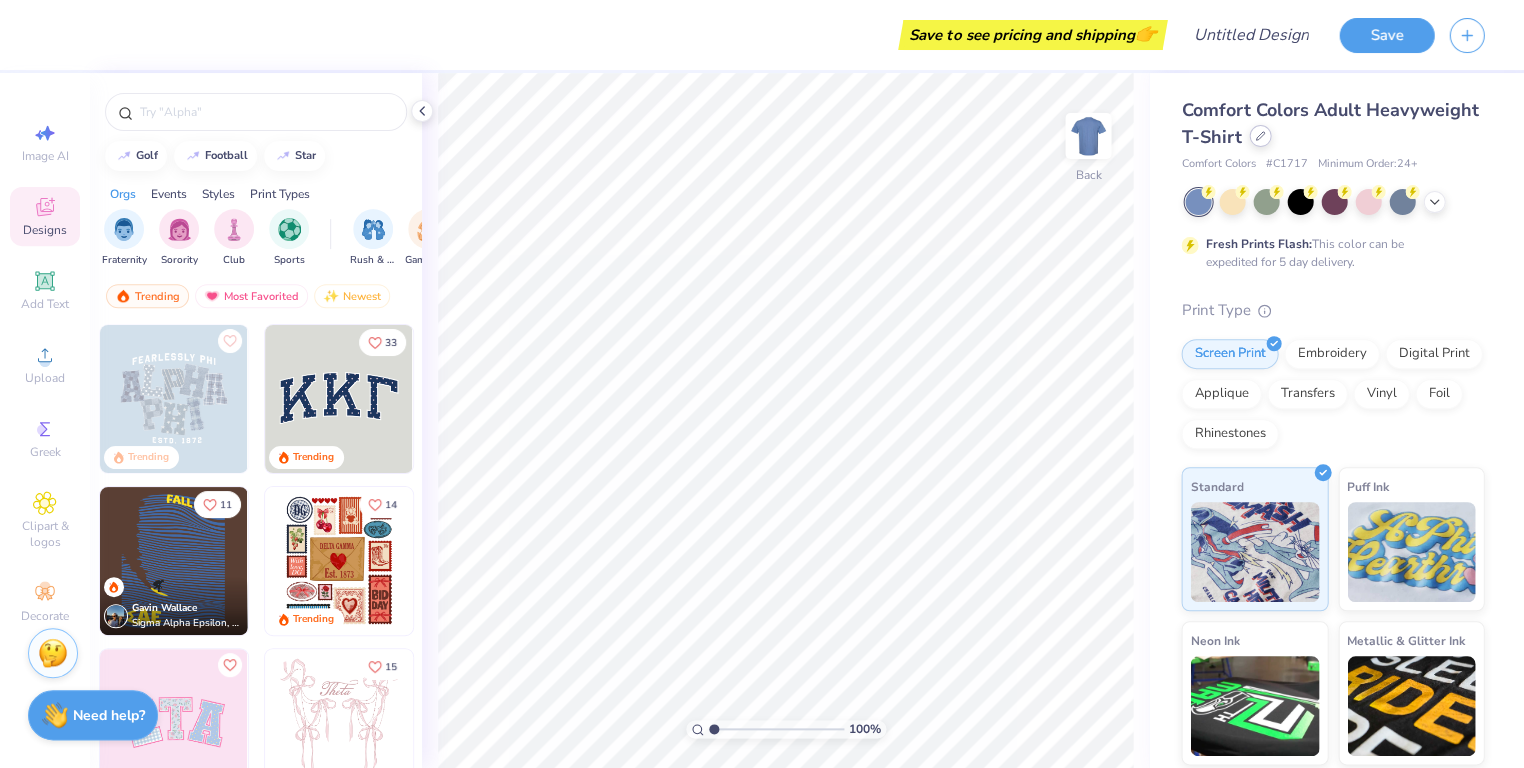 click at bounding box center [1260, 136] 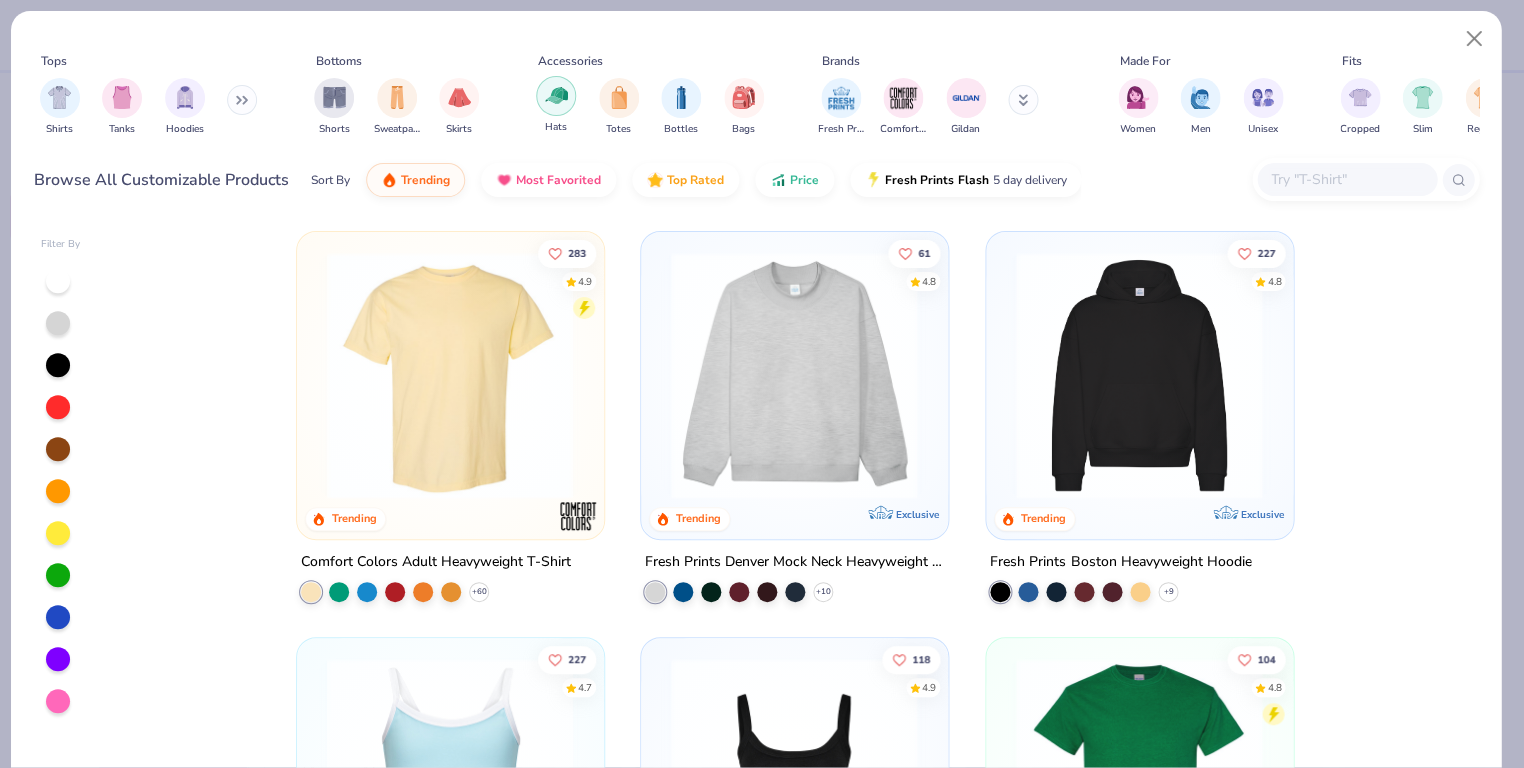 click at bounding box center [556, 95] 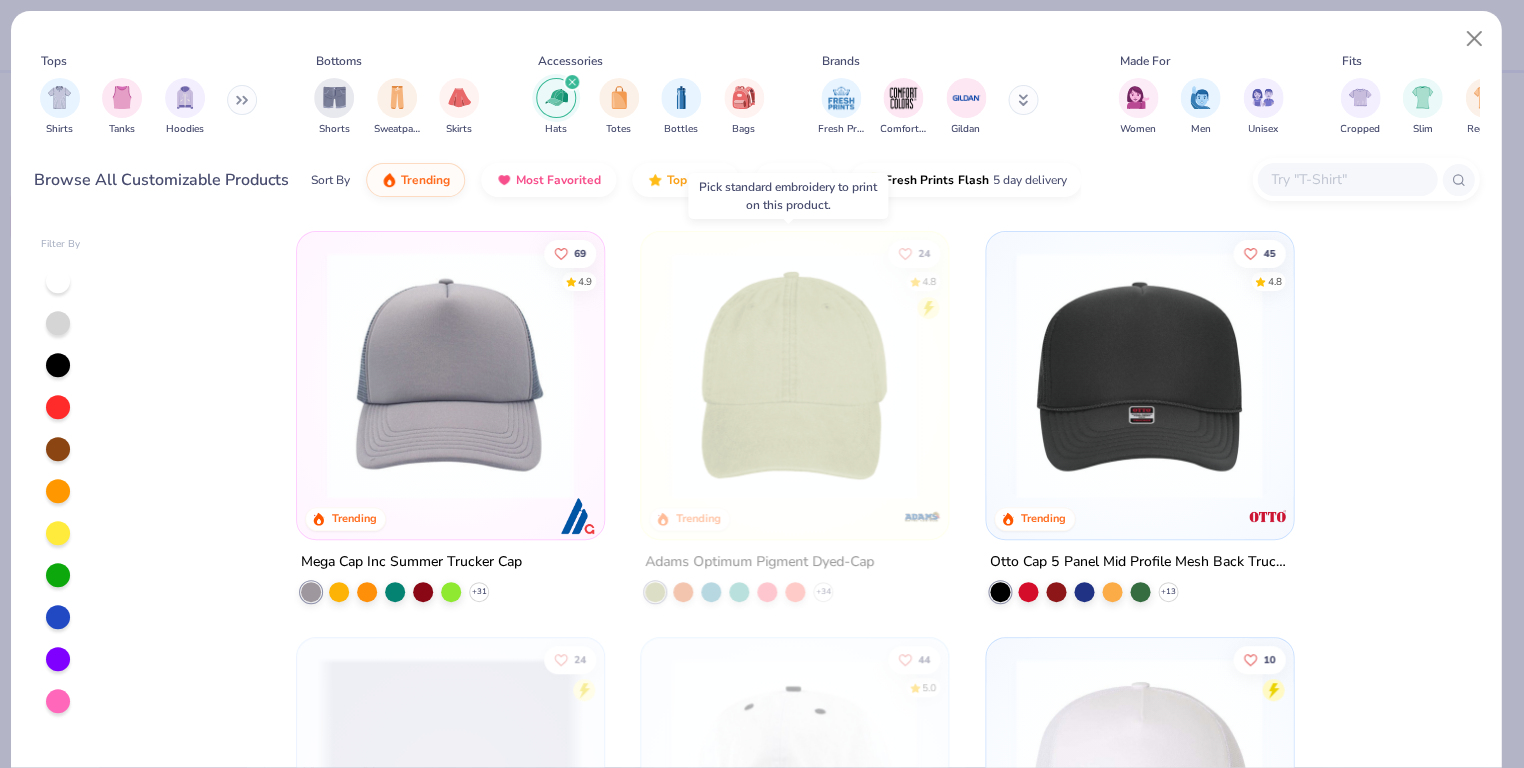 click at bounding box center (794, 375) 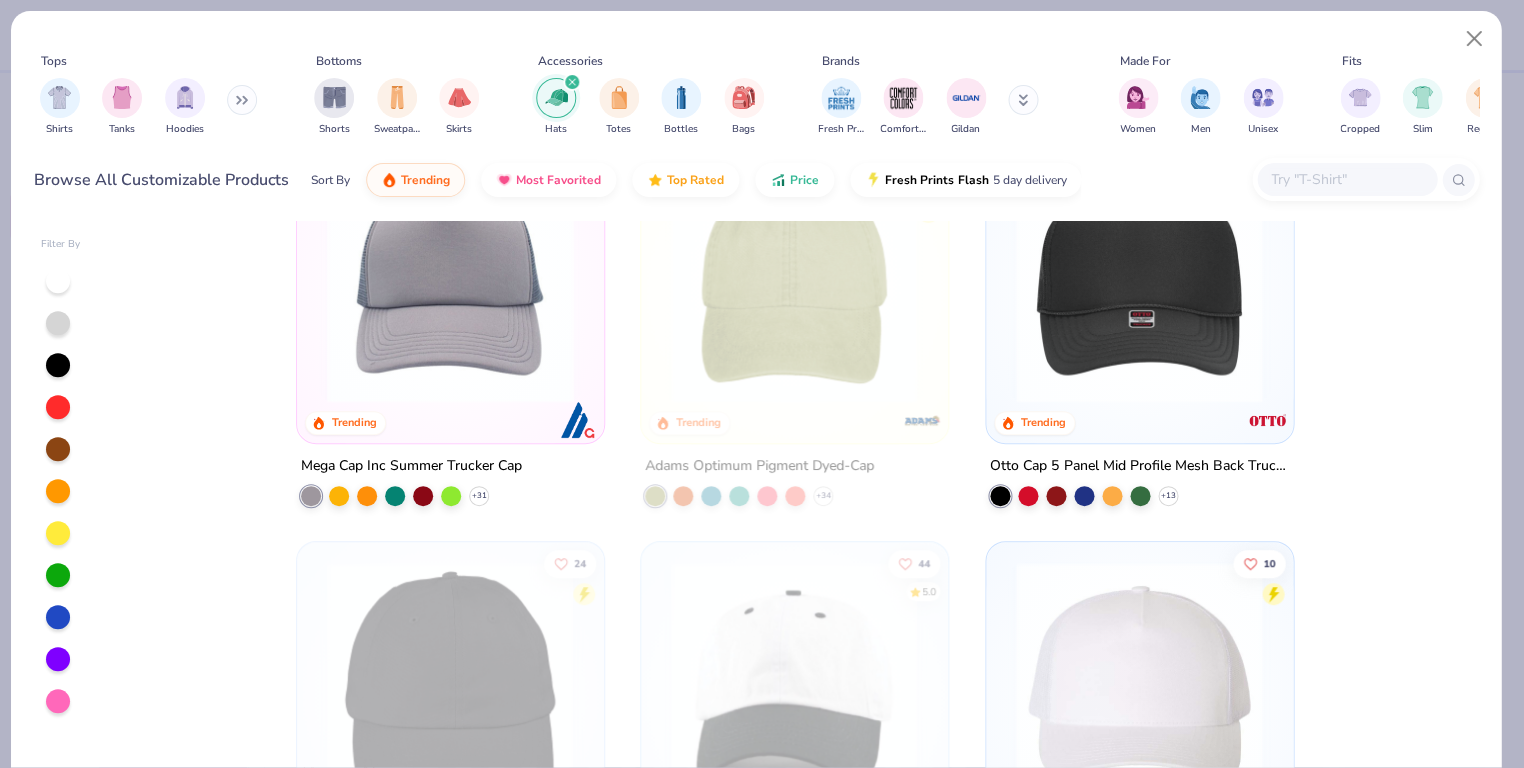 scroll, scrollTop: 0, scrollLeft: 0, axis: both 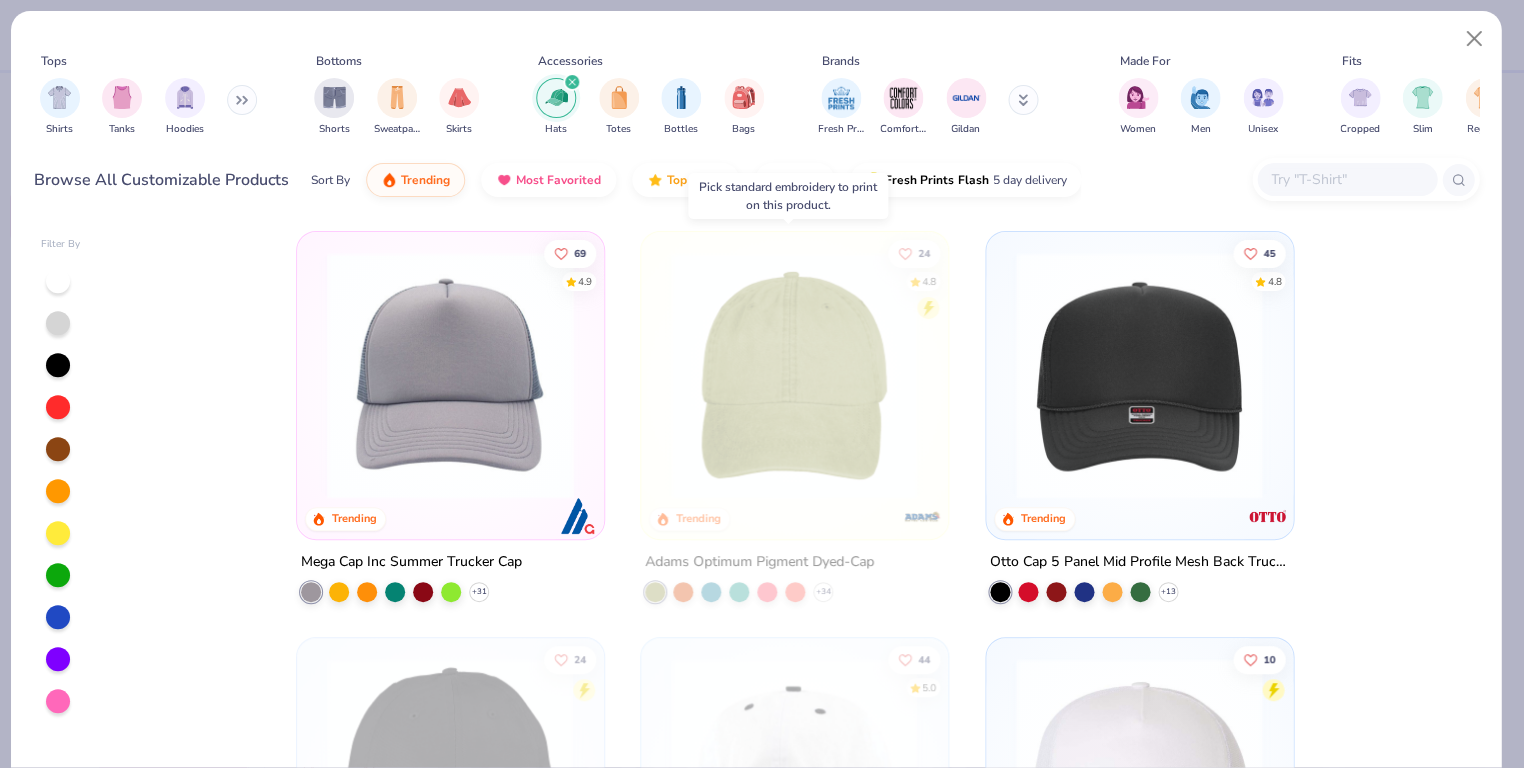 click at bounding box center [794, 375] 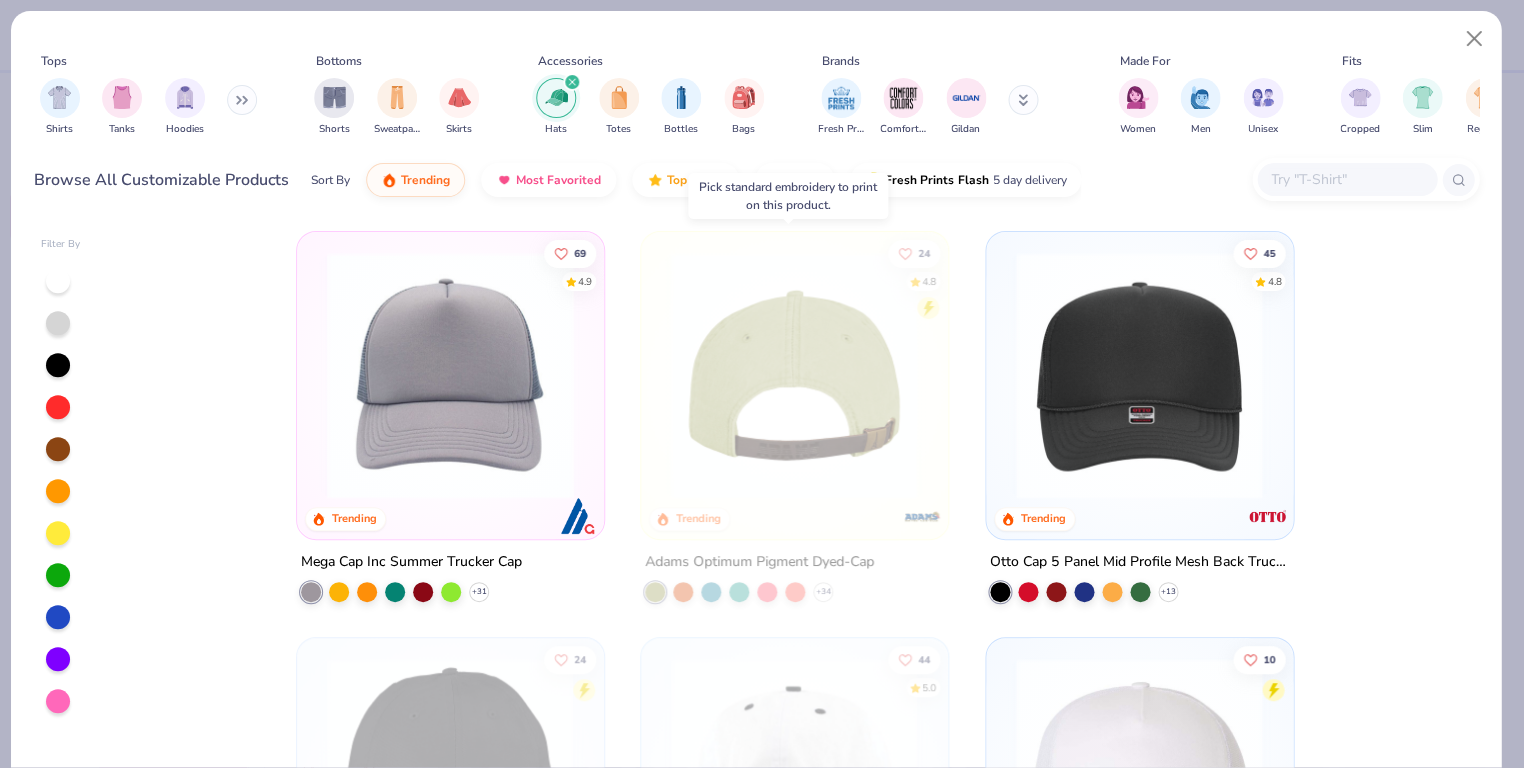 click at bounding box center (528, 375) 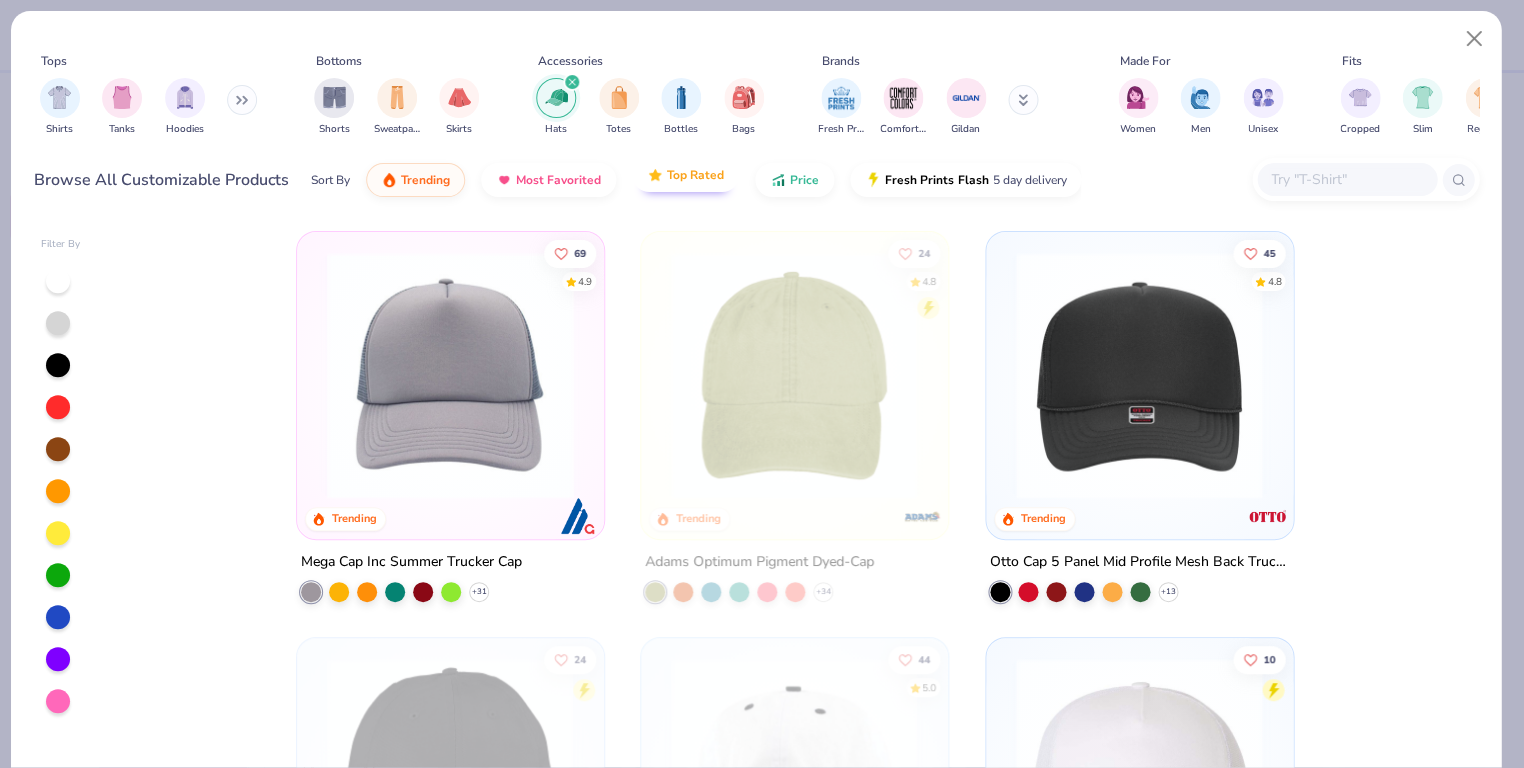 click on "Top Rated" at bounding box center [695, 175] 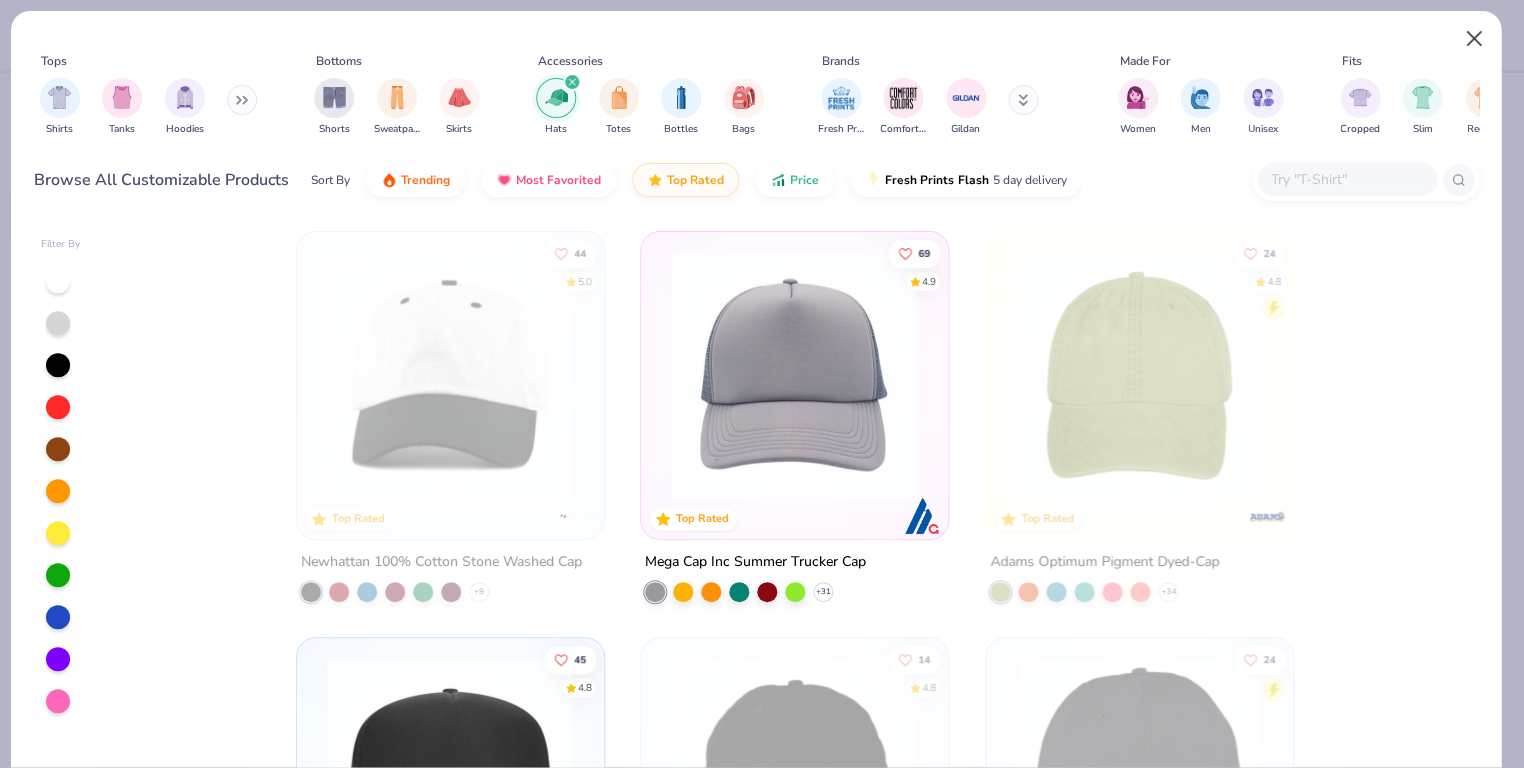 click at bounding box center [1474, 39] 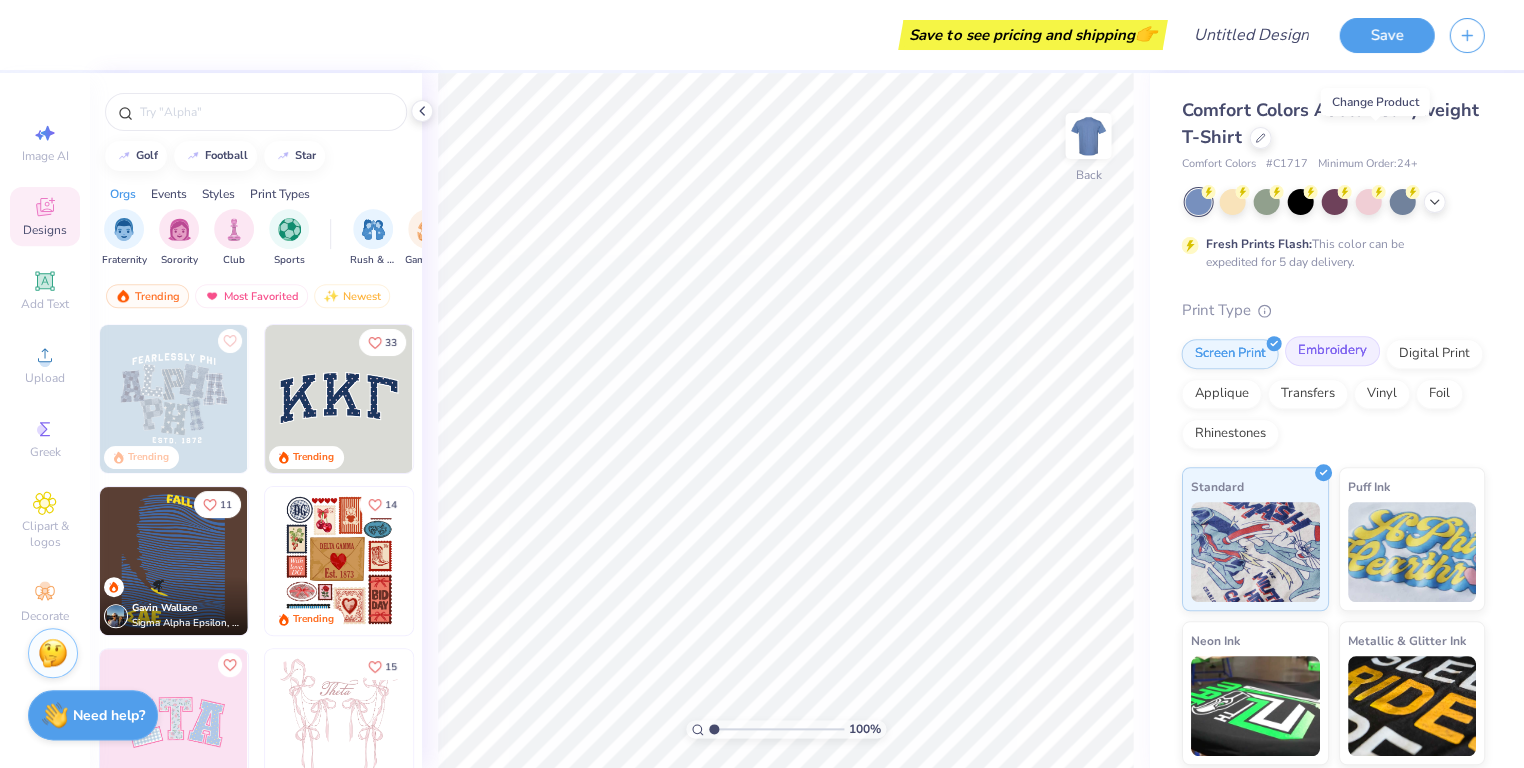 click on "Embroidery" at bounding box center (1331, 351) 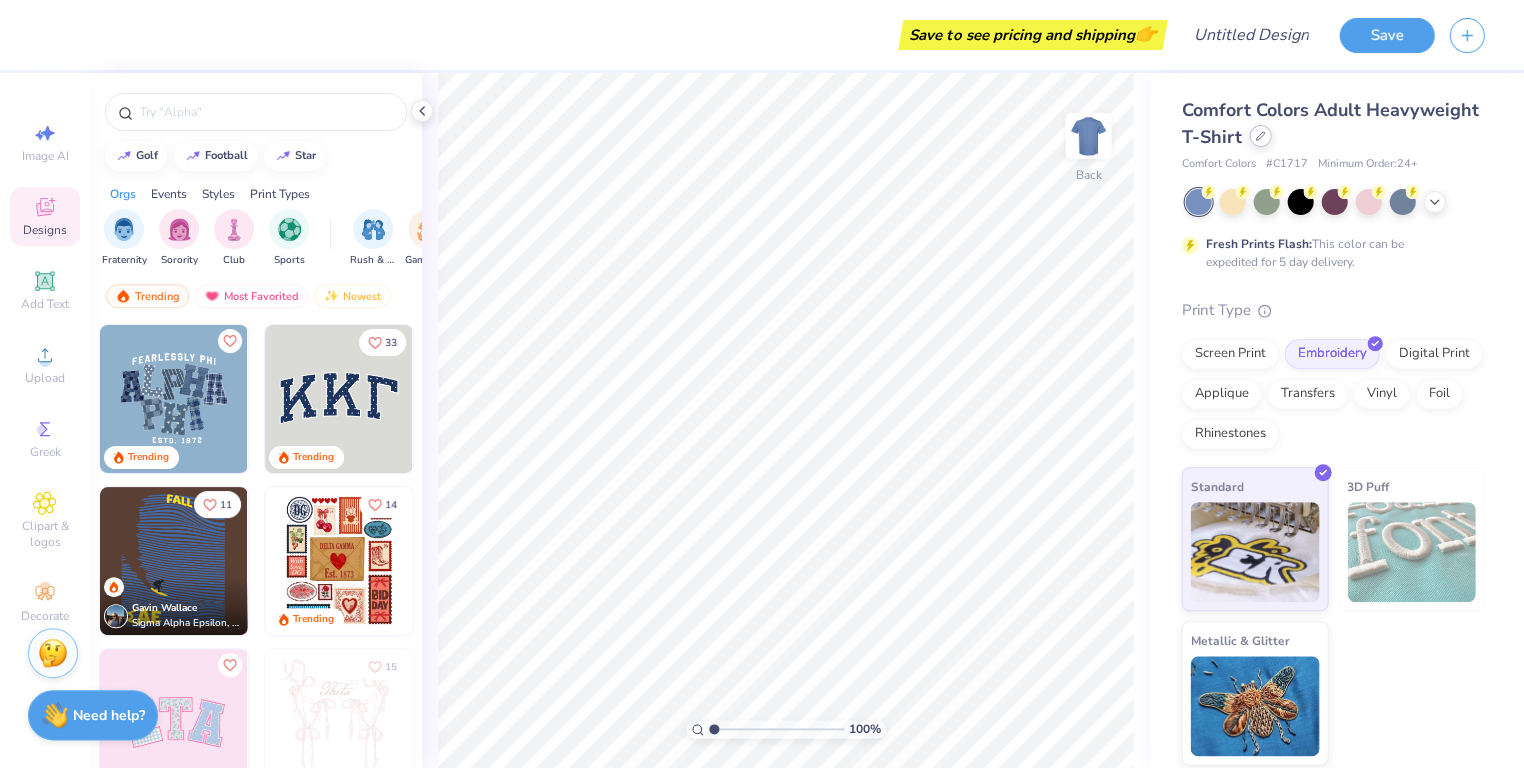 click 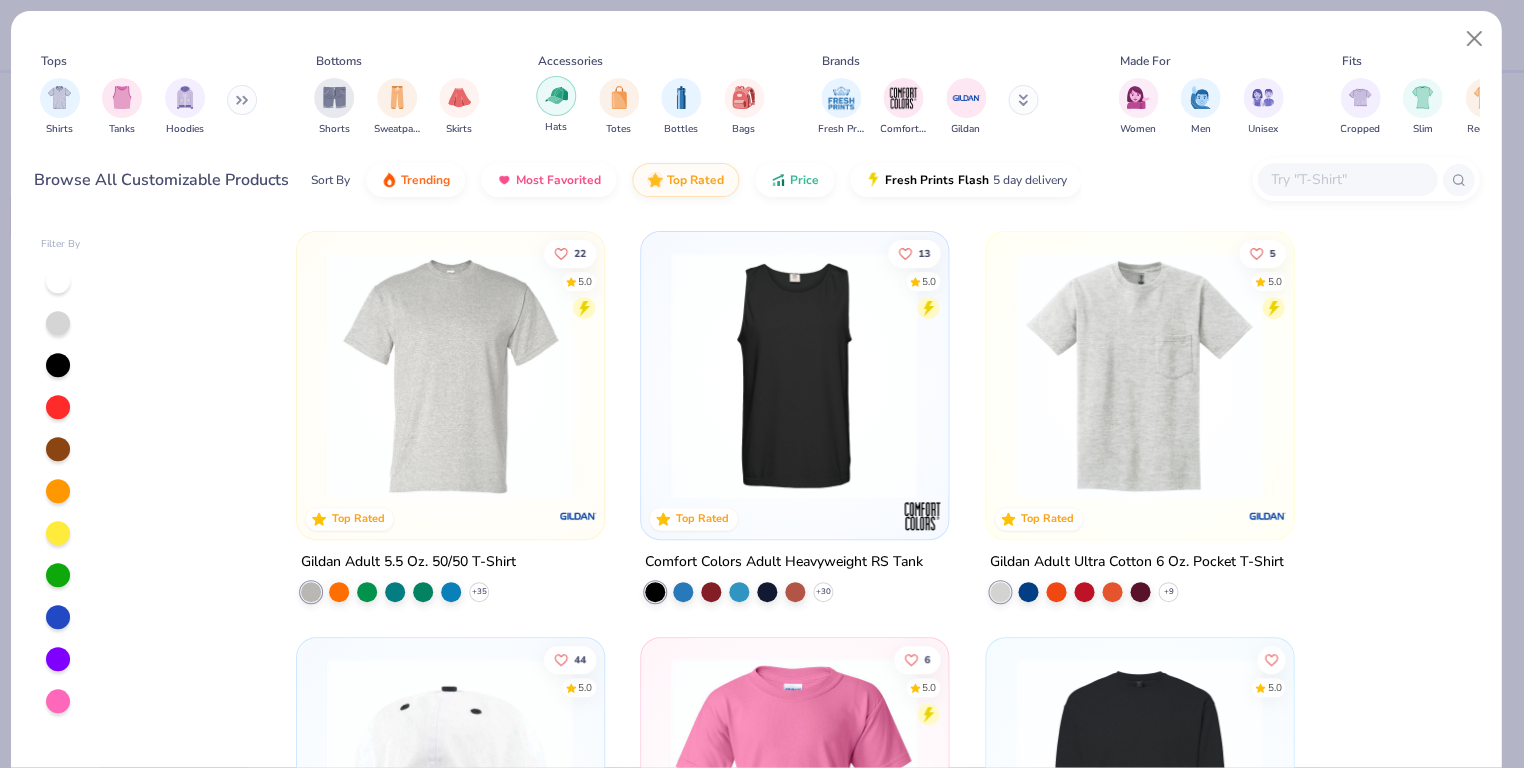 click at bounding box center [556, 96] 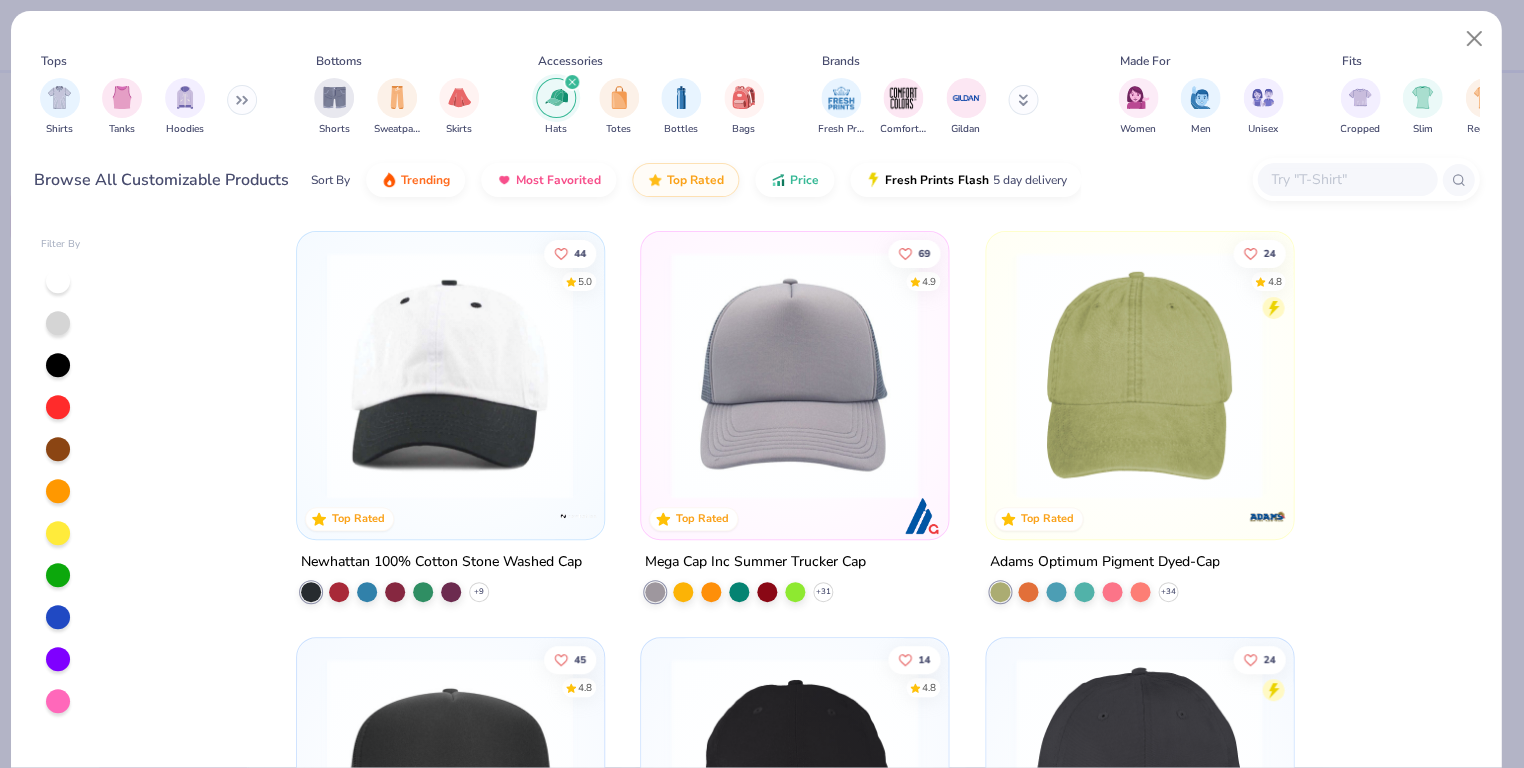 click at bounding box center (1139, 375) 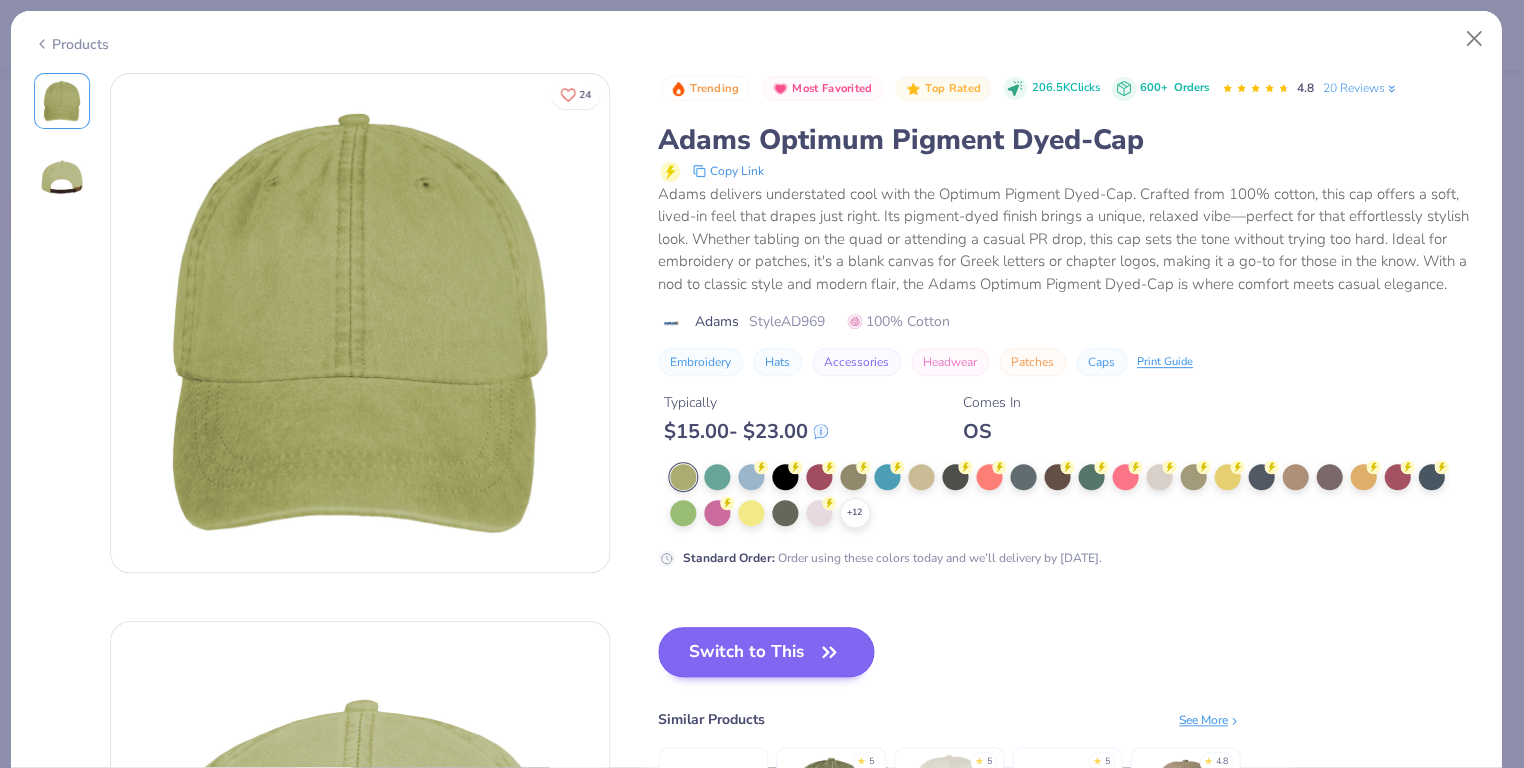 click on "Switch to This" at bounding box center [766, 652] 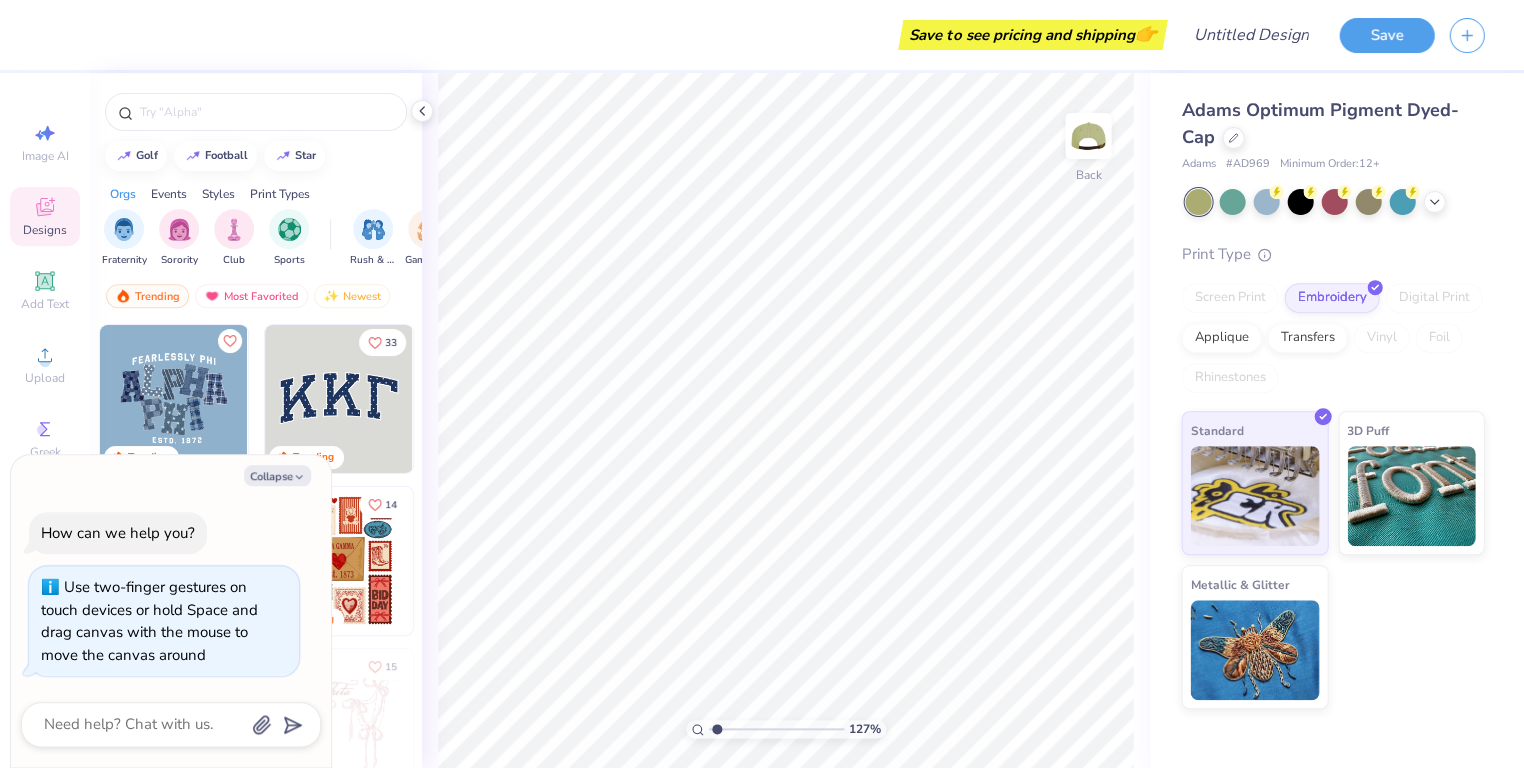 type on "1.33" 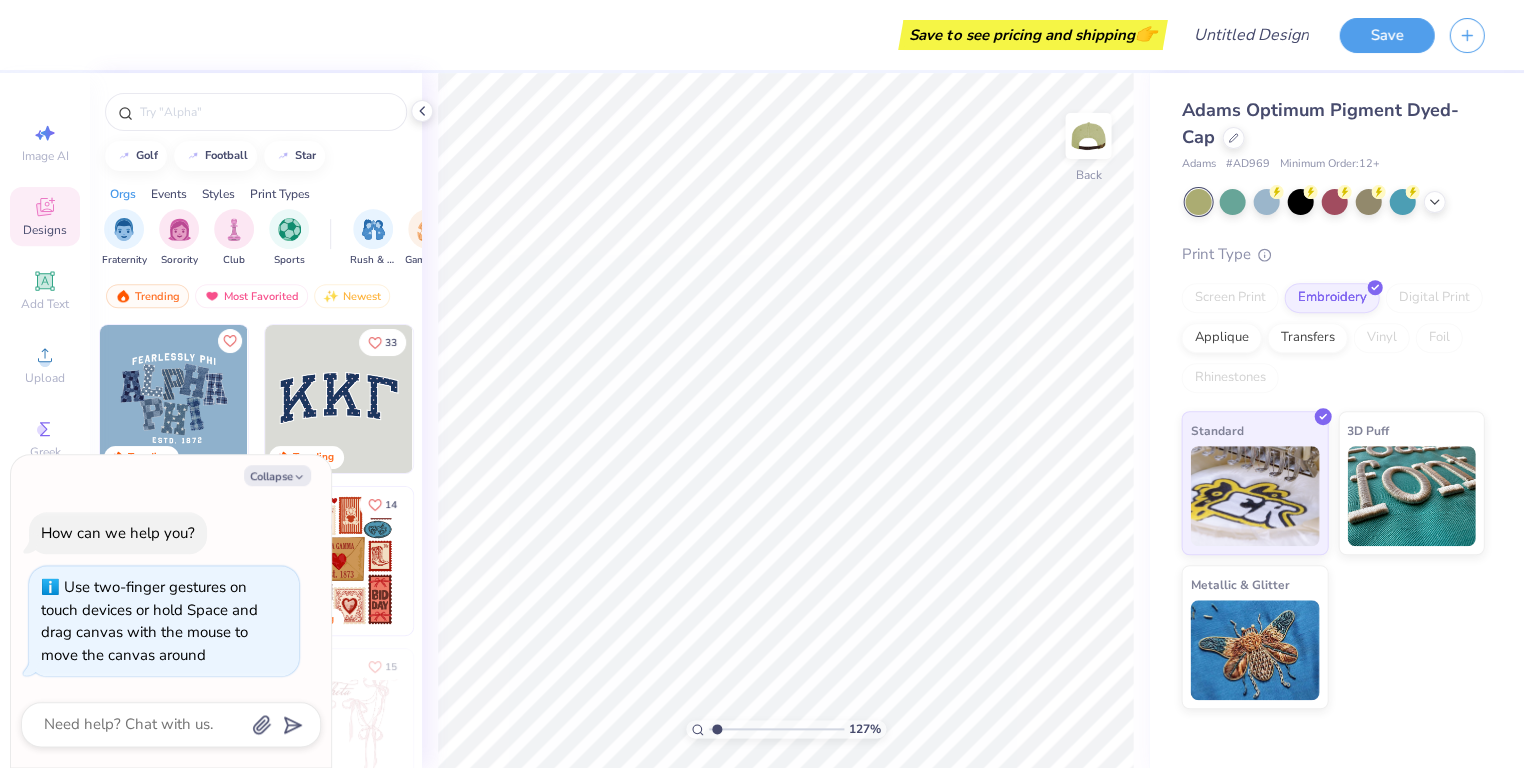 type on "x" 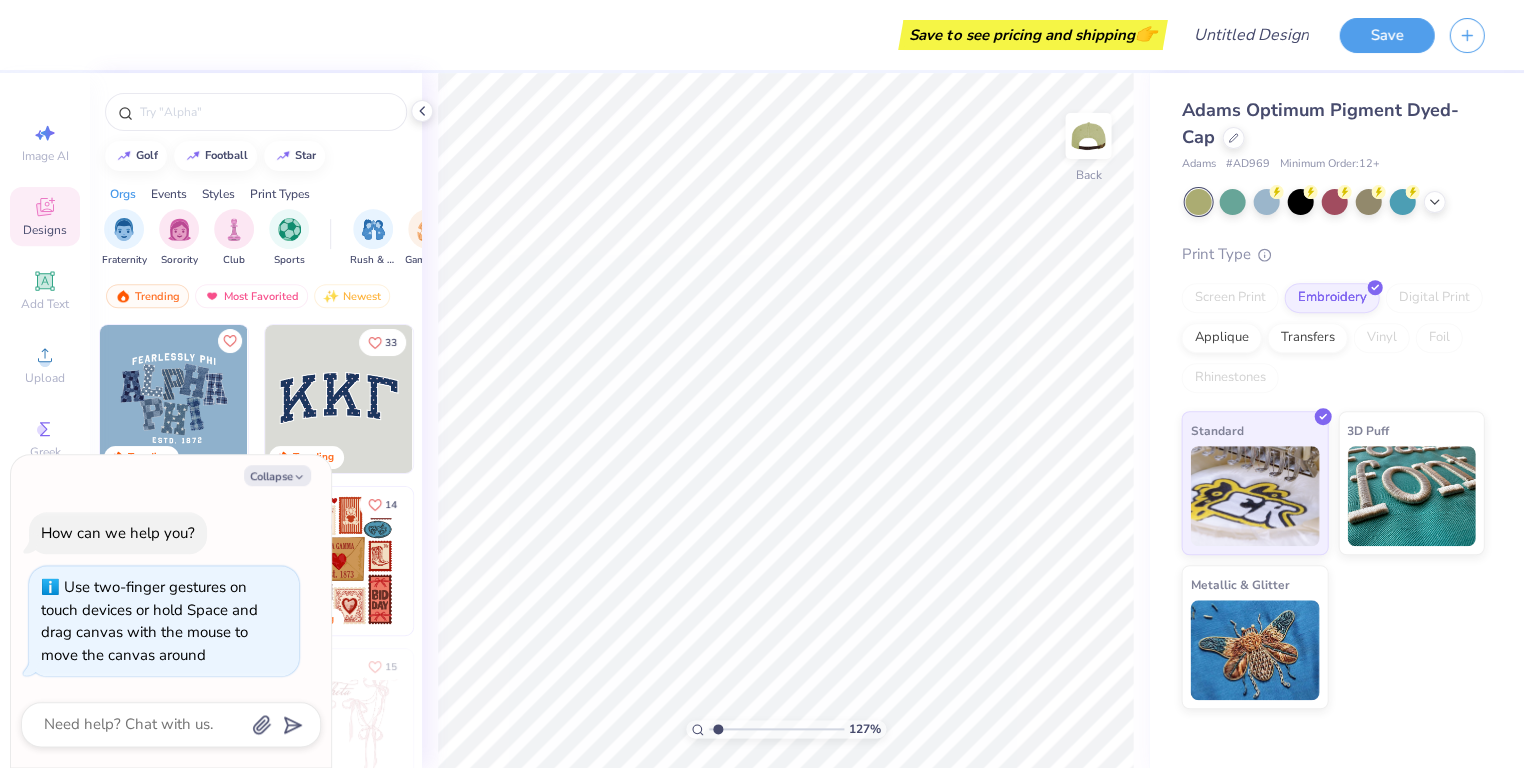 type on "1.33" 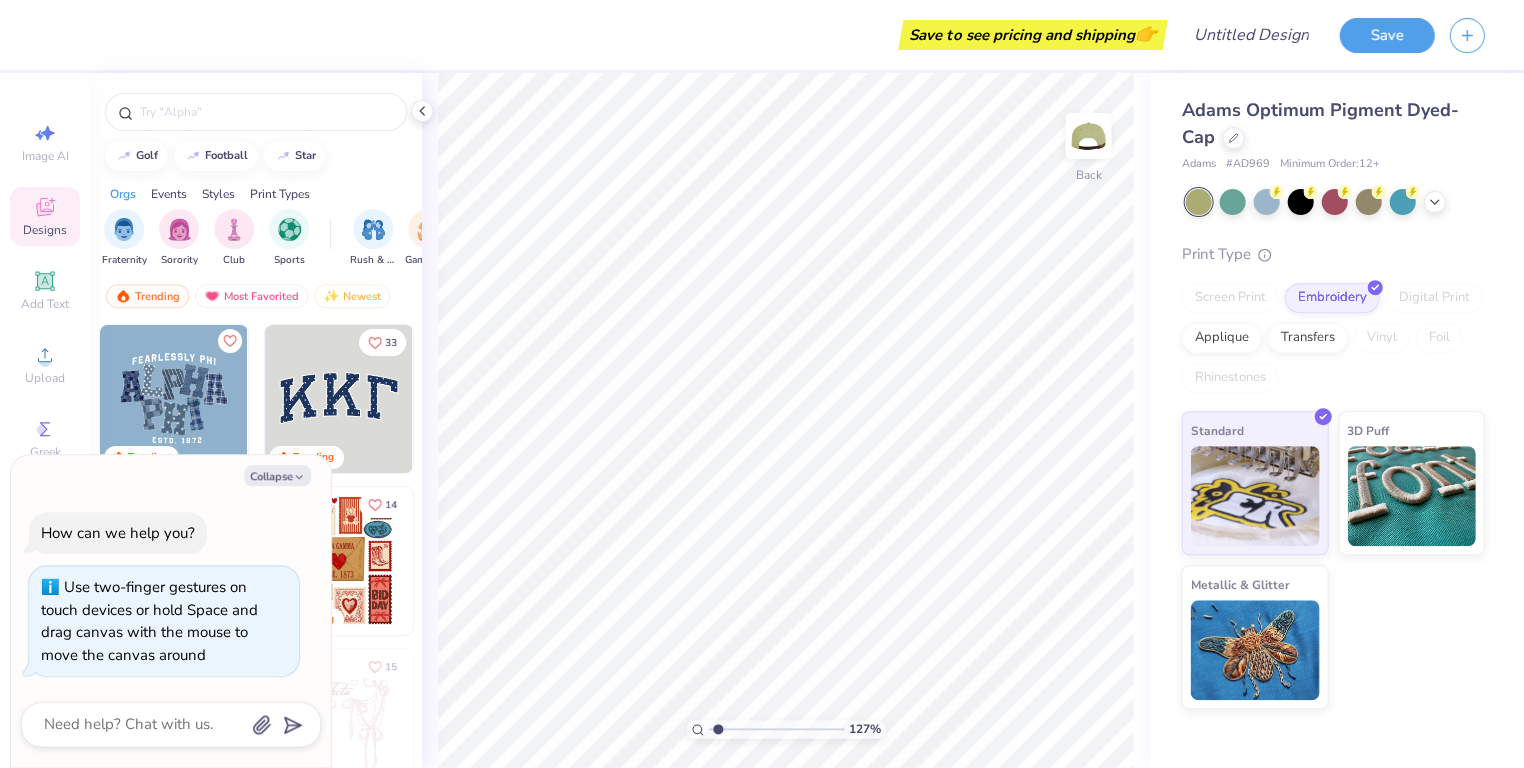 type on "x" 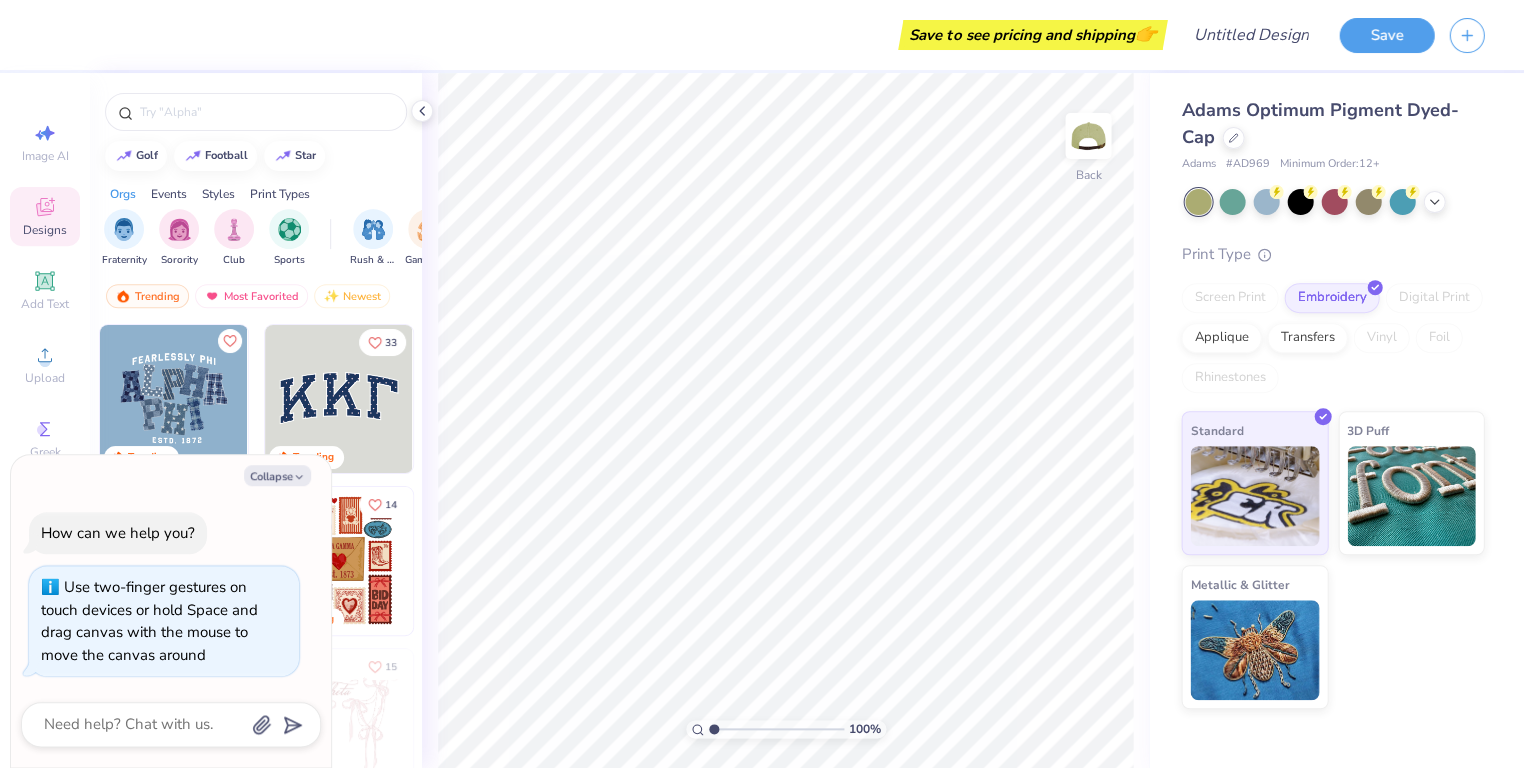 drag, startPoint x: 716, startPoint y: 728, endPoint x: 620, endPoint y: 713, distance: 97.16481 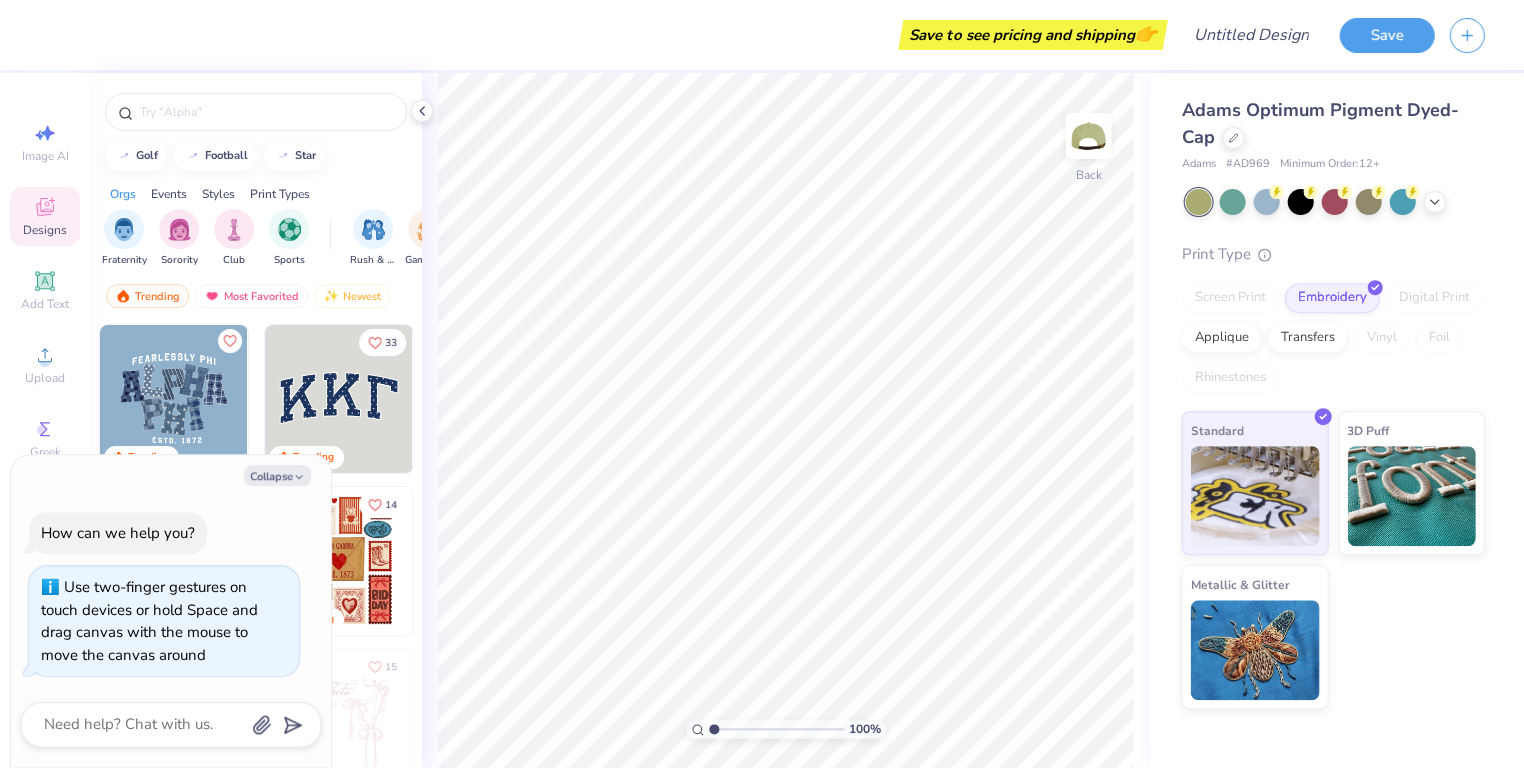 type on "1" 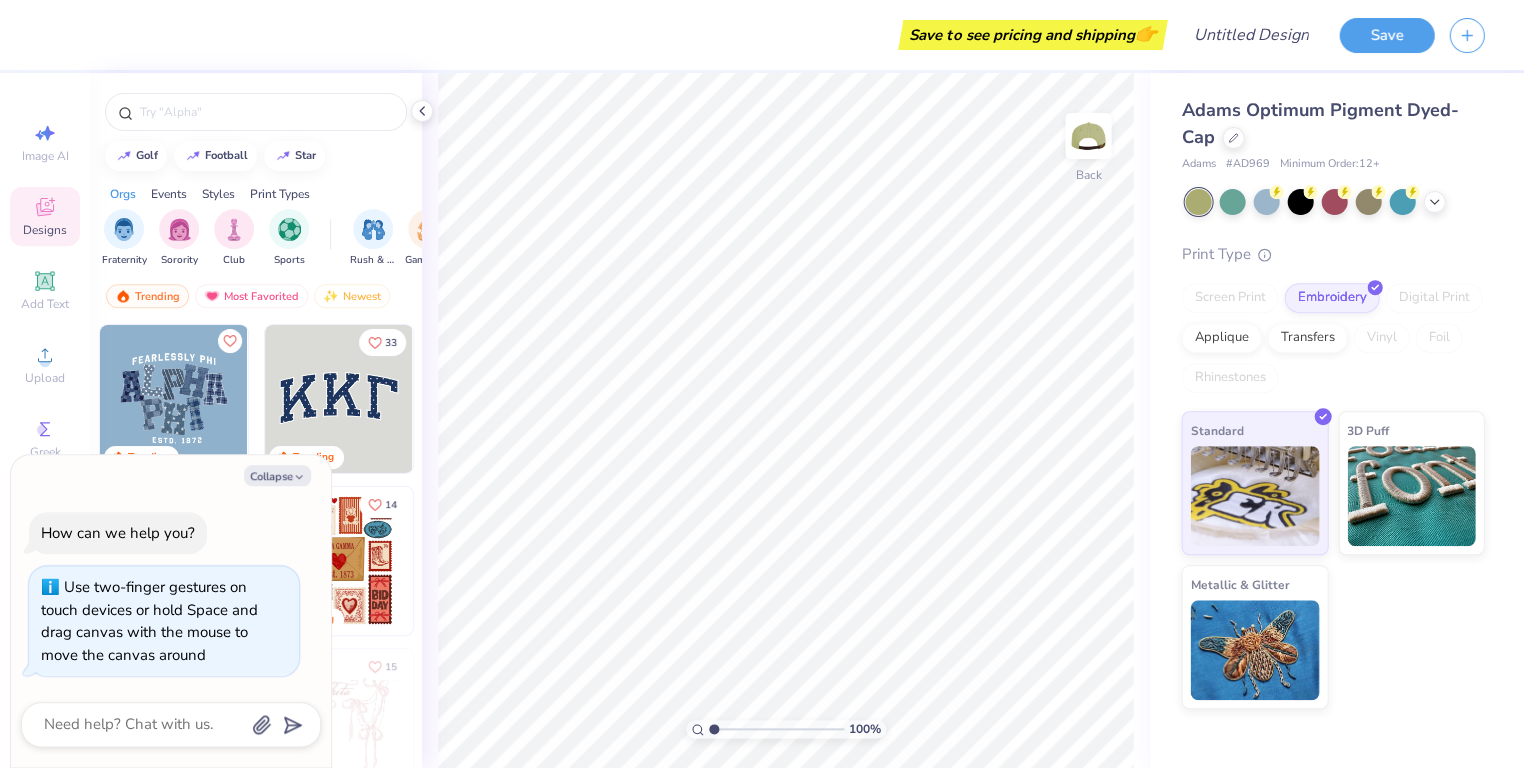 click on "100  %" at bounding box center (785, 420) 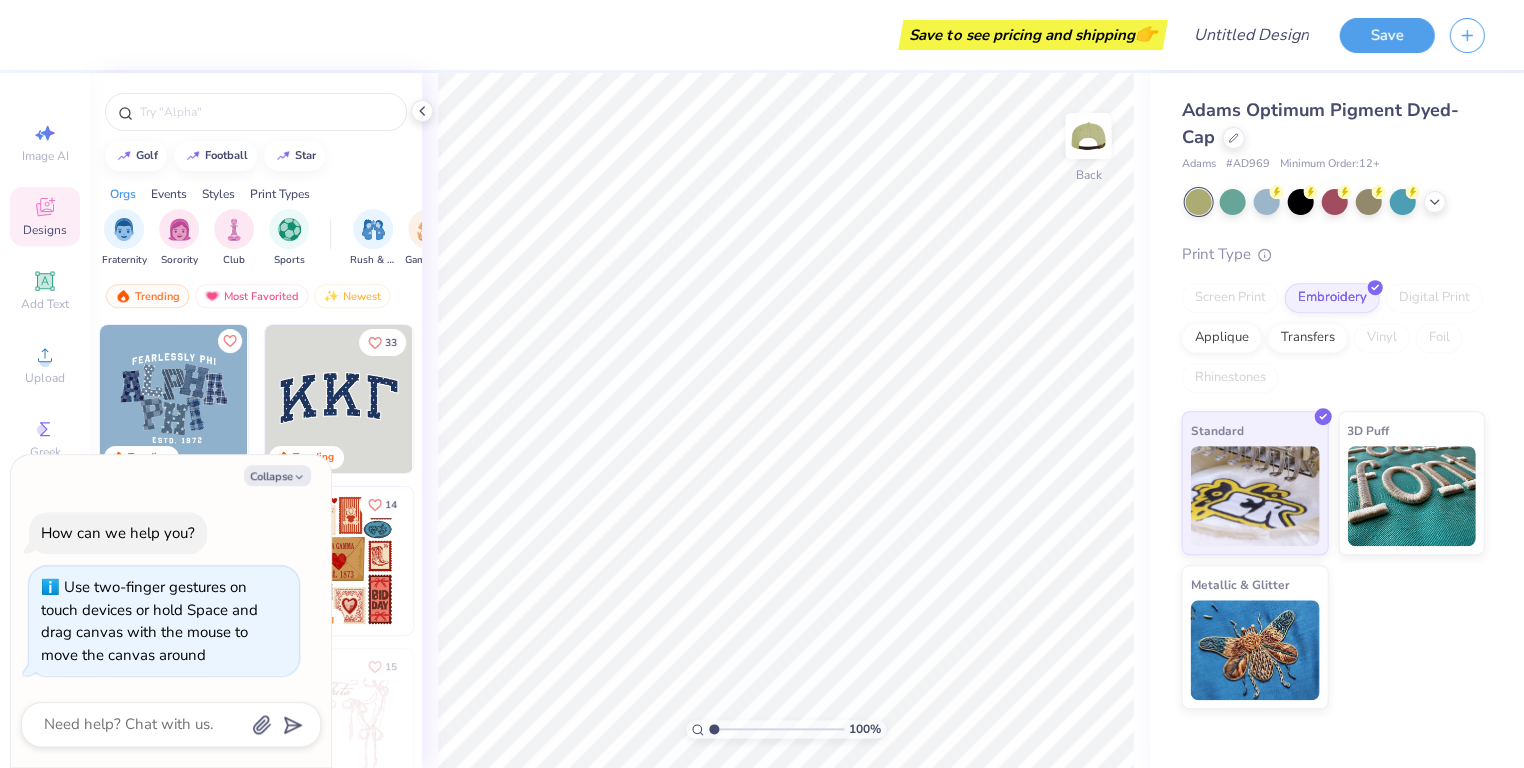 click at bounding box center (339, 399) 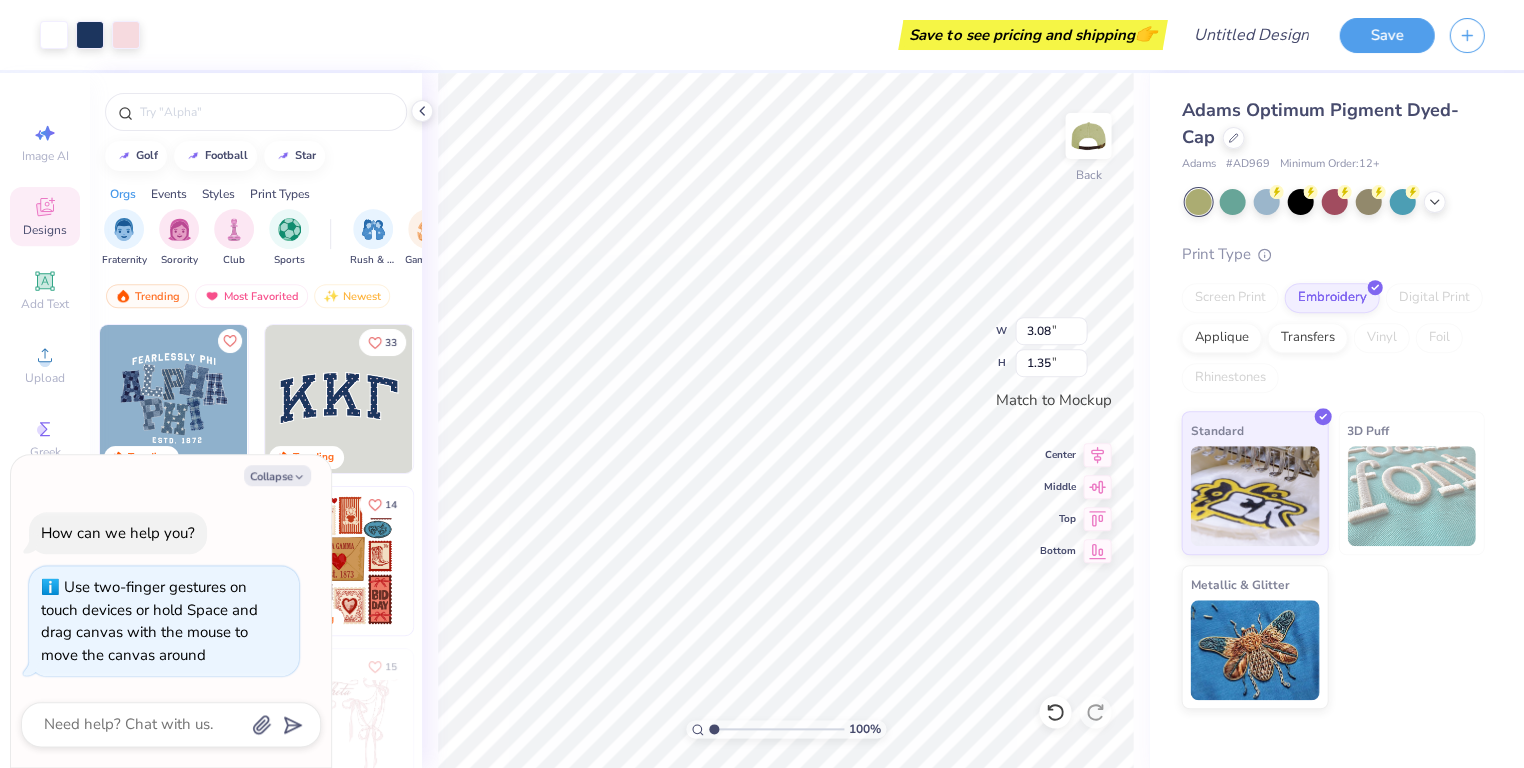 type on "x" 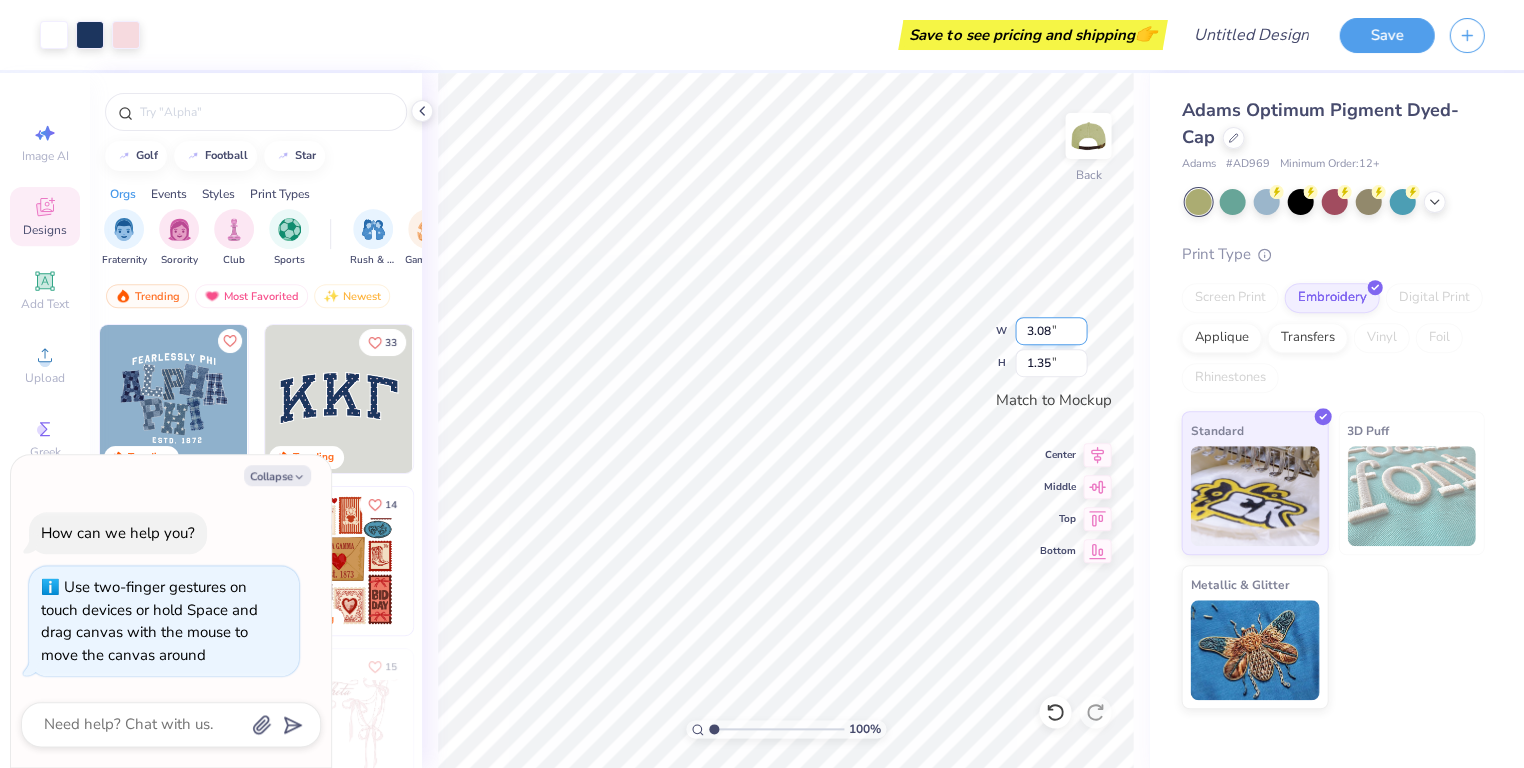 click on "3.08" at bounding box center [1051, 331] 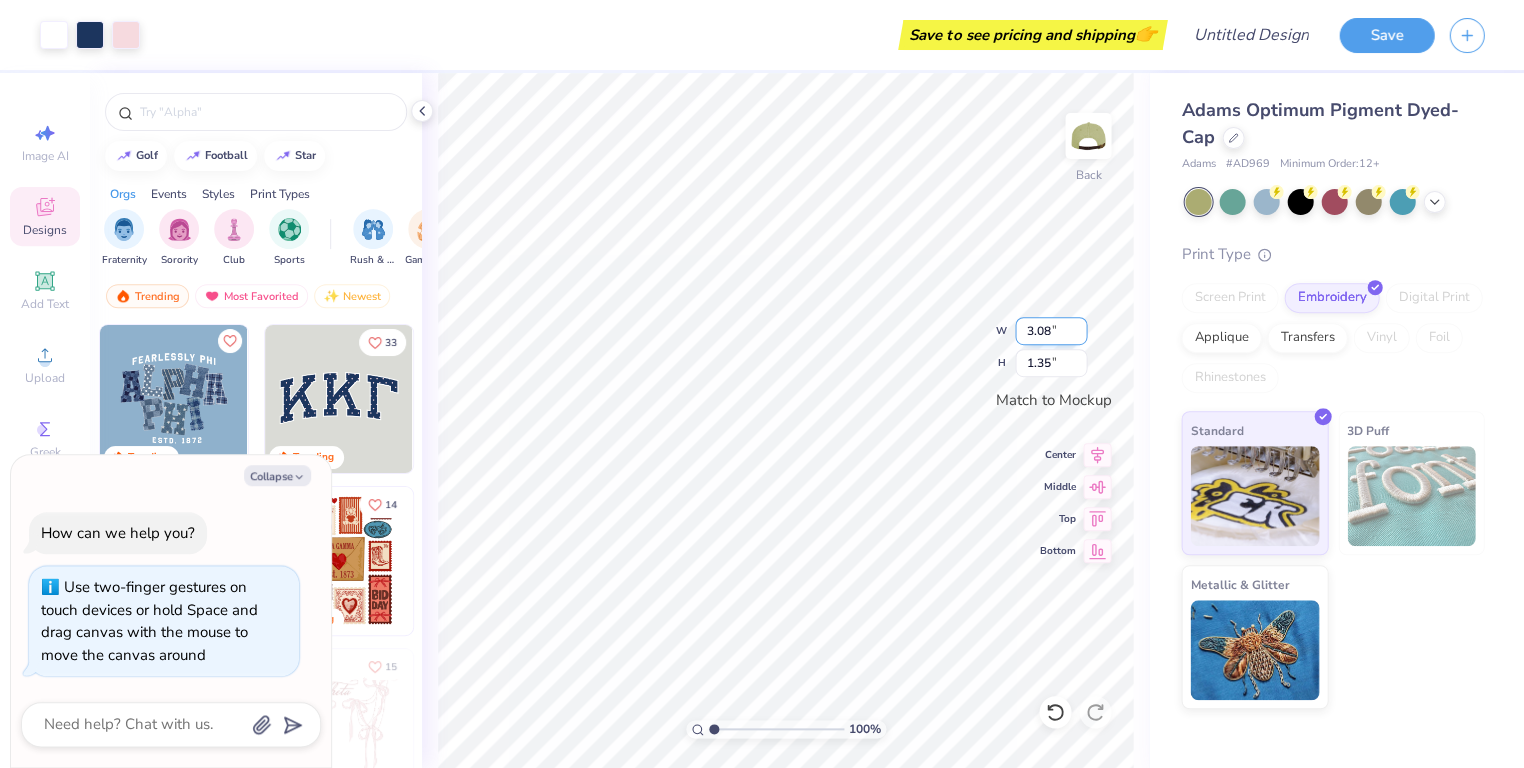 click on "3.08" at bounding box center [1051, 331] 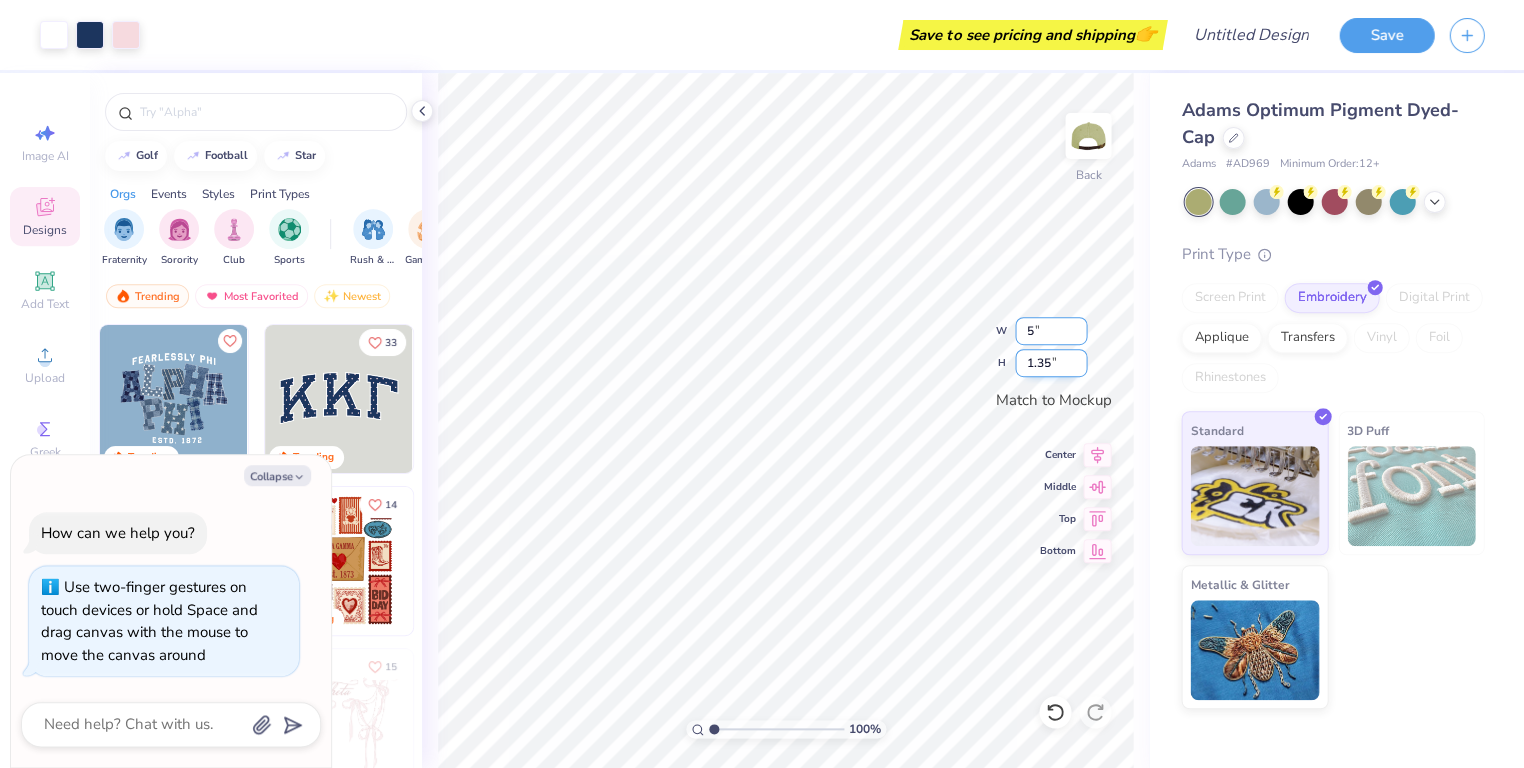 type on "5" 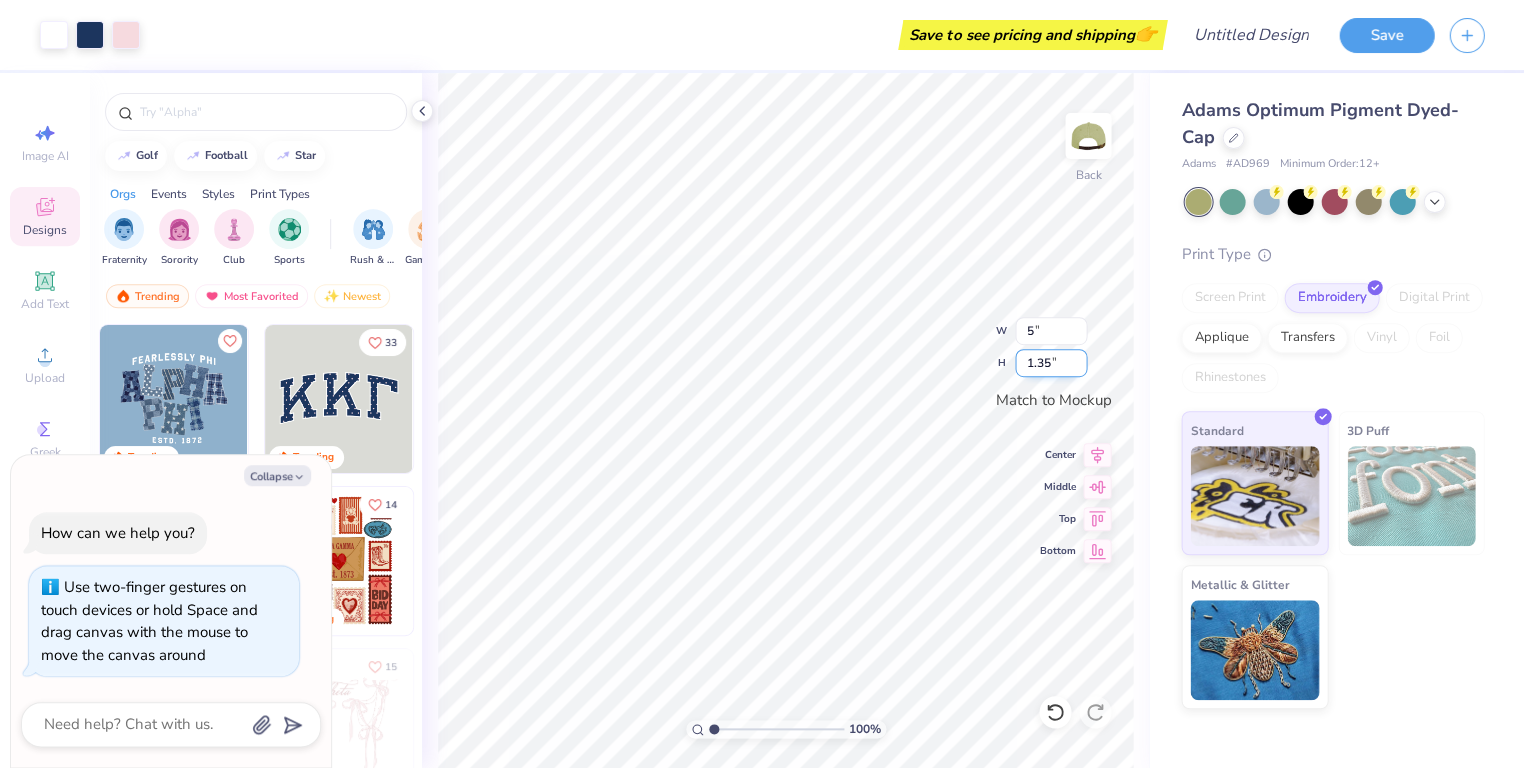 type on "x" 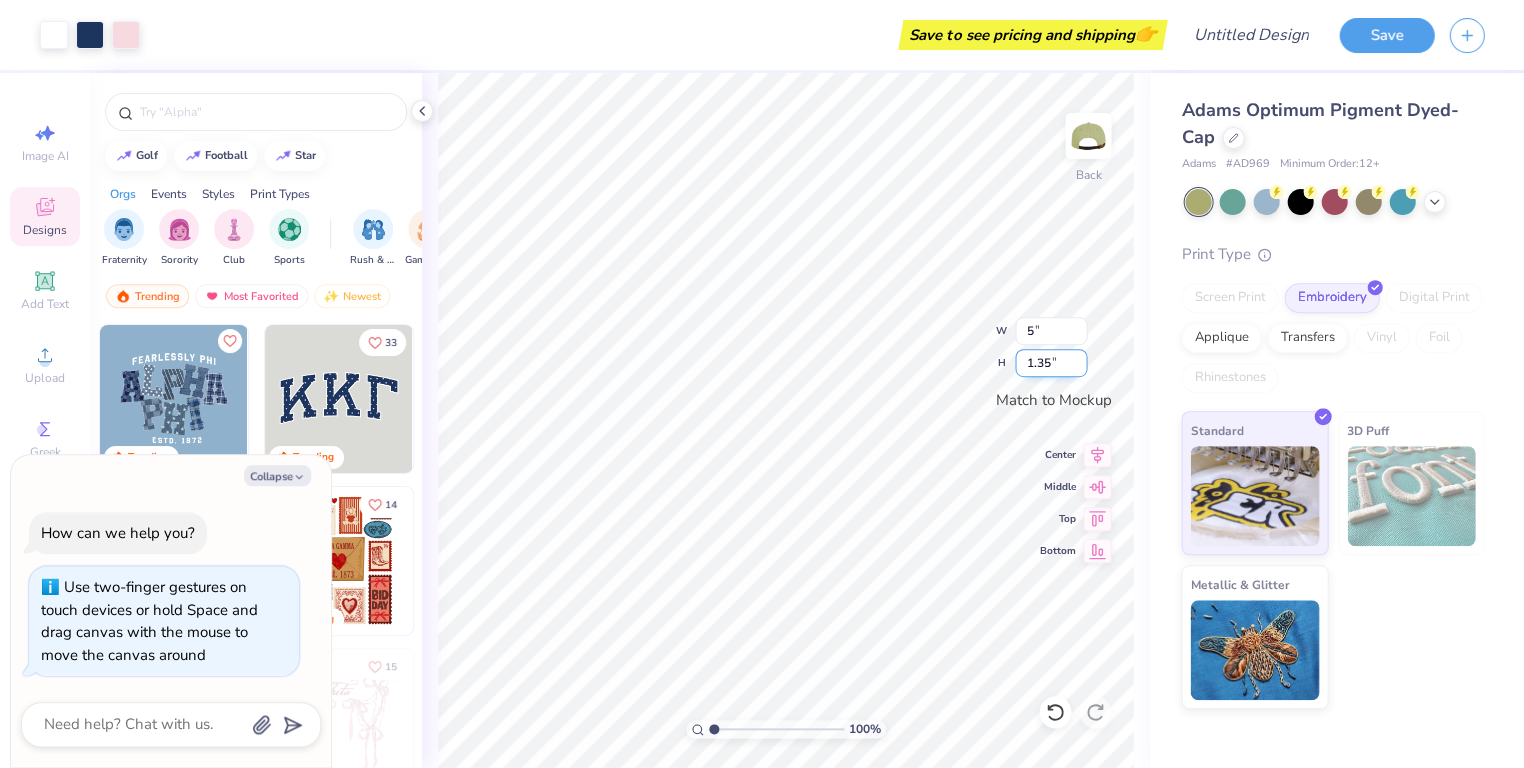 type on "4.56" 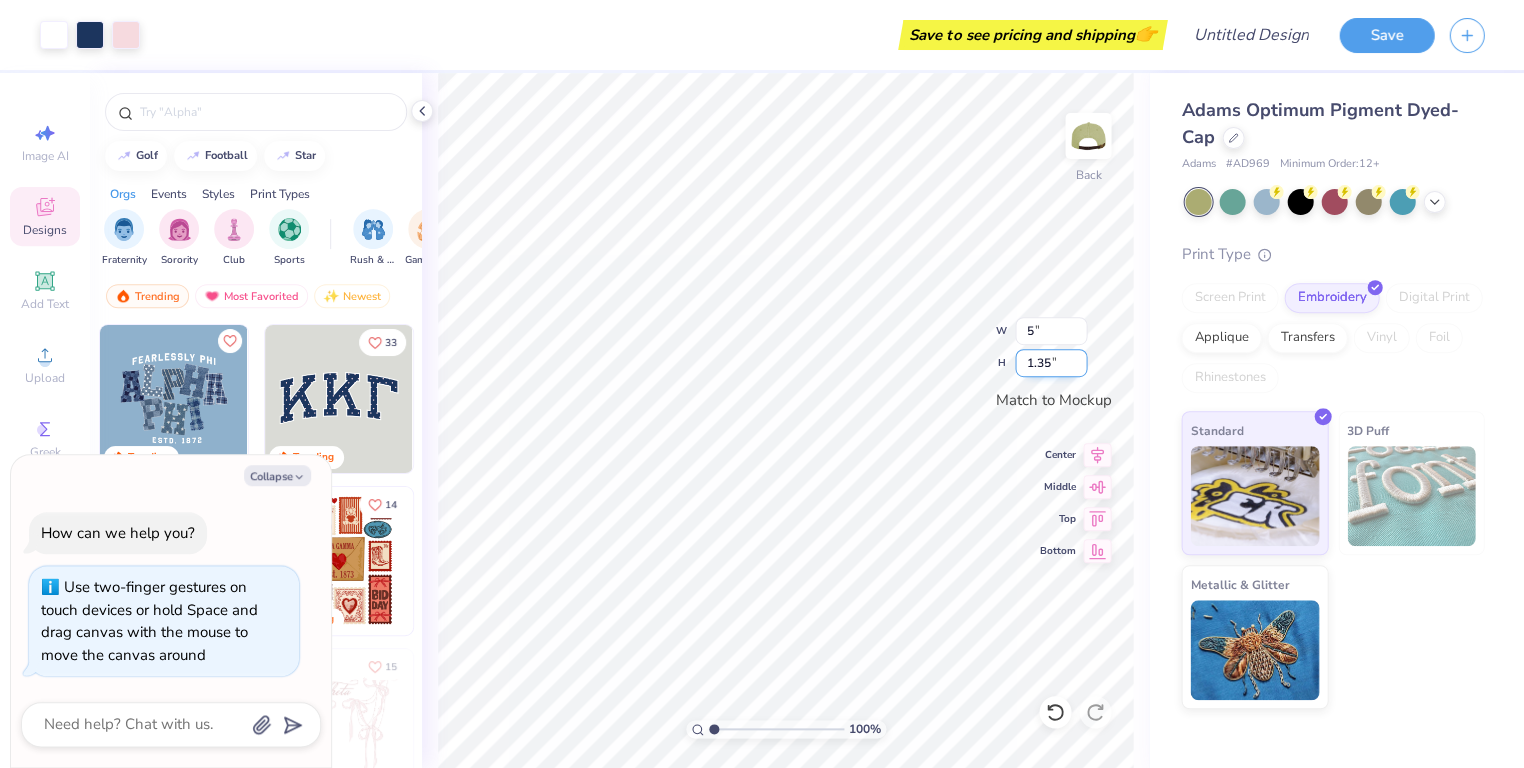 type on "2.00" 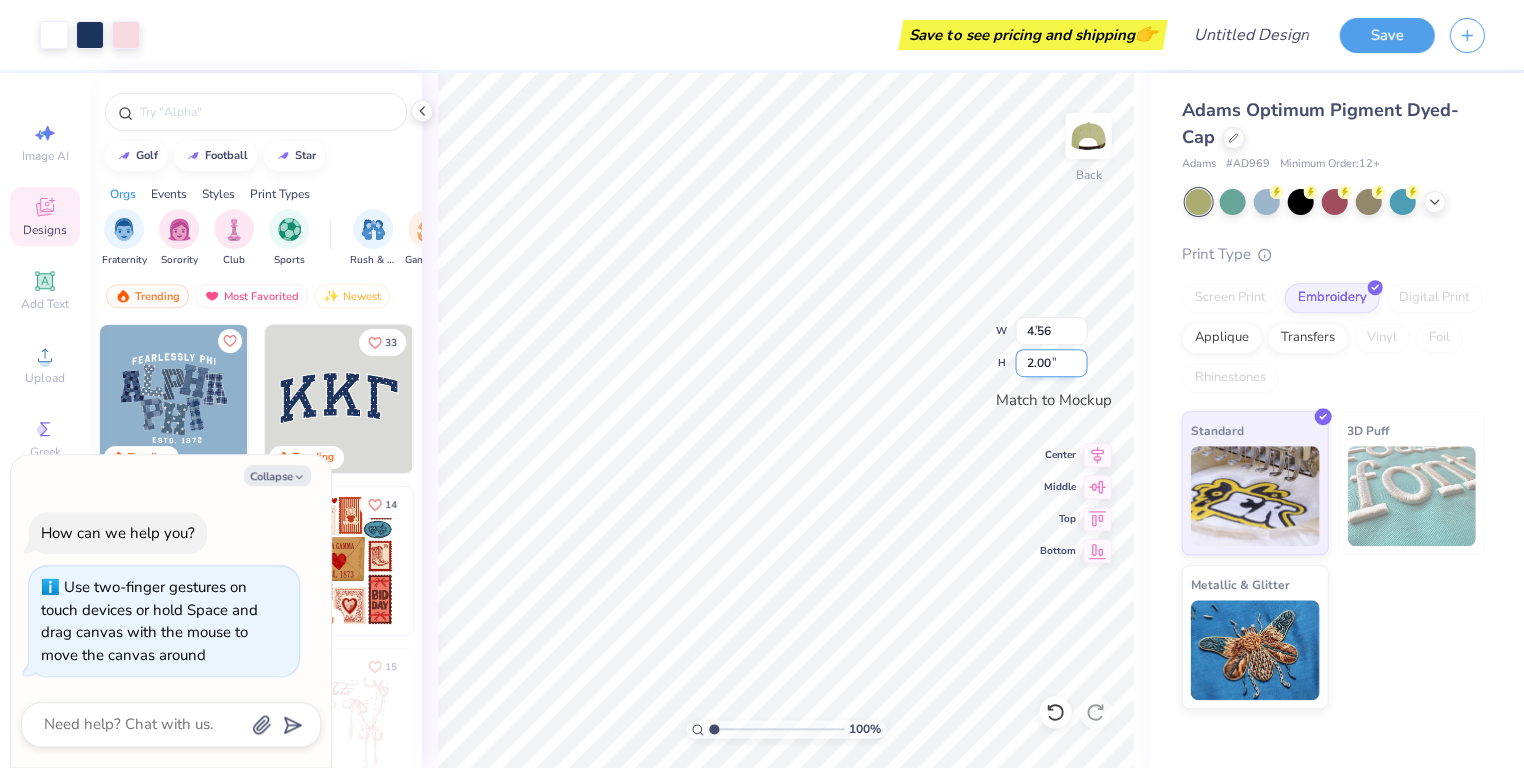 click on "2.00" at bounding box center (1051, 363) 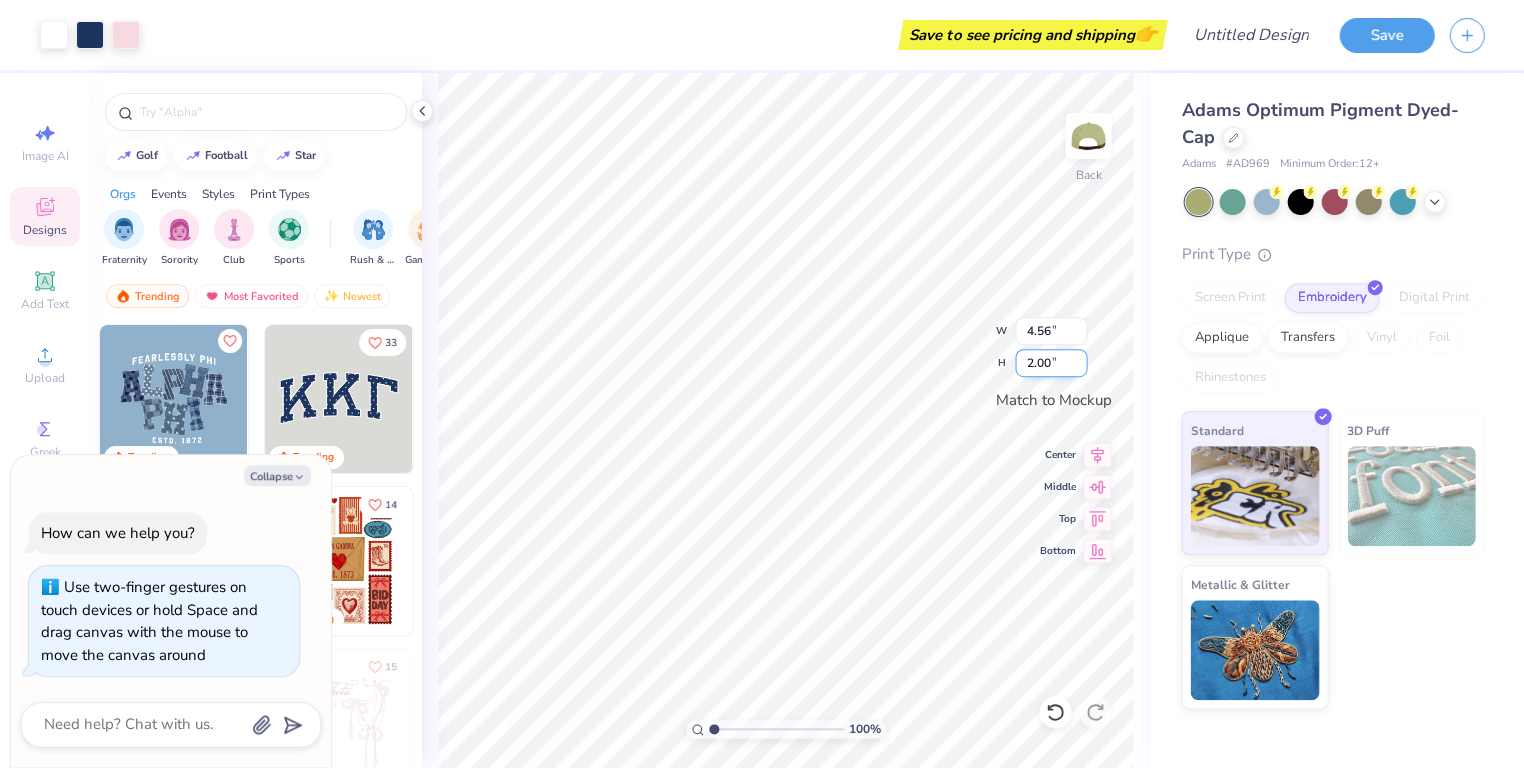 type on "x" 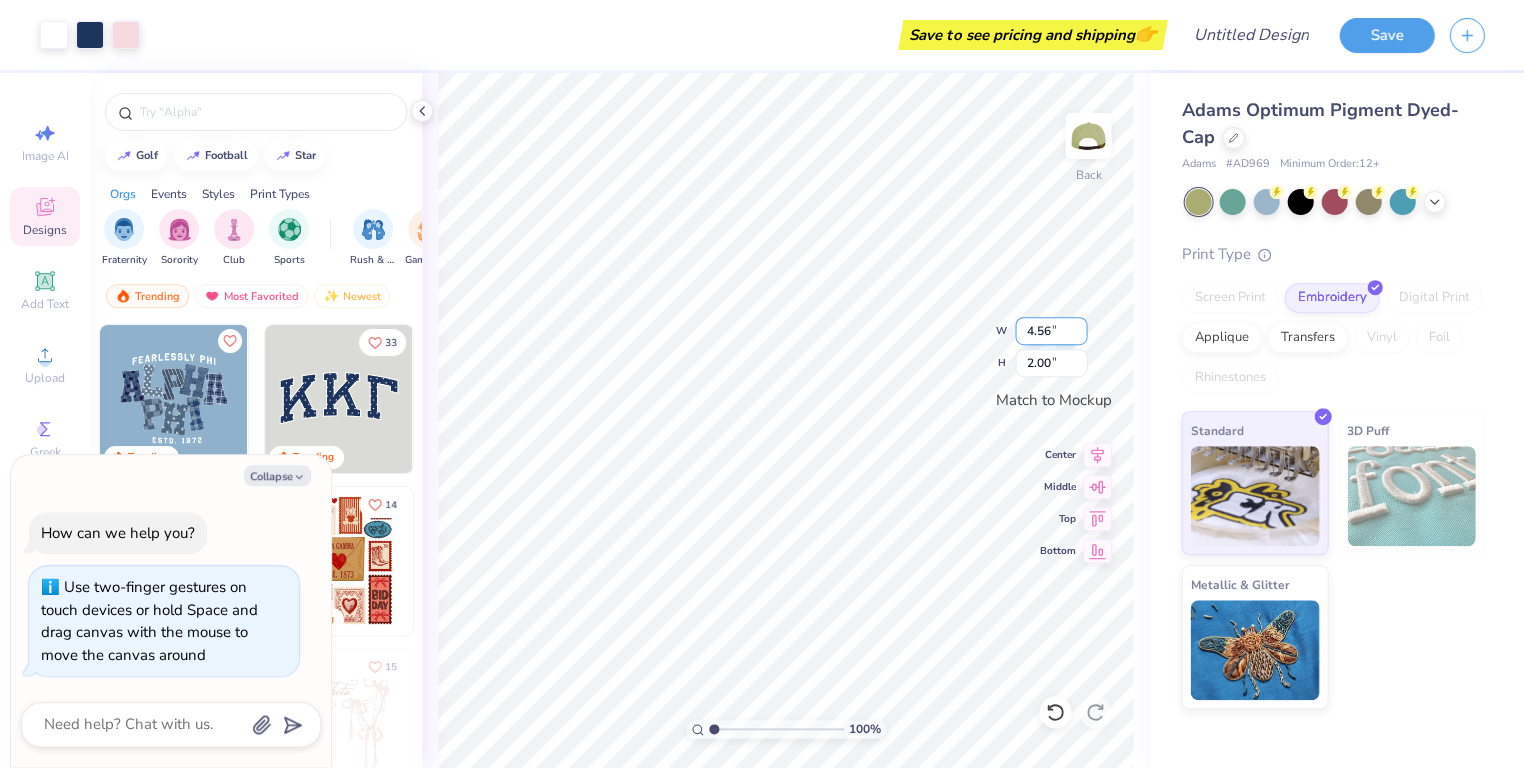 click on "4.56" at bounding box center (1051, 331) 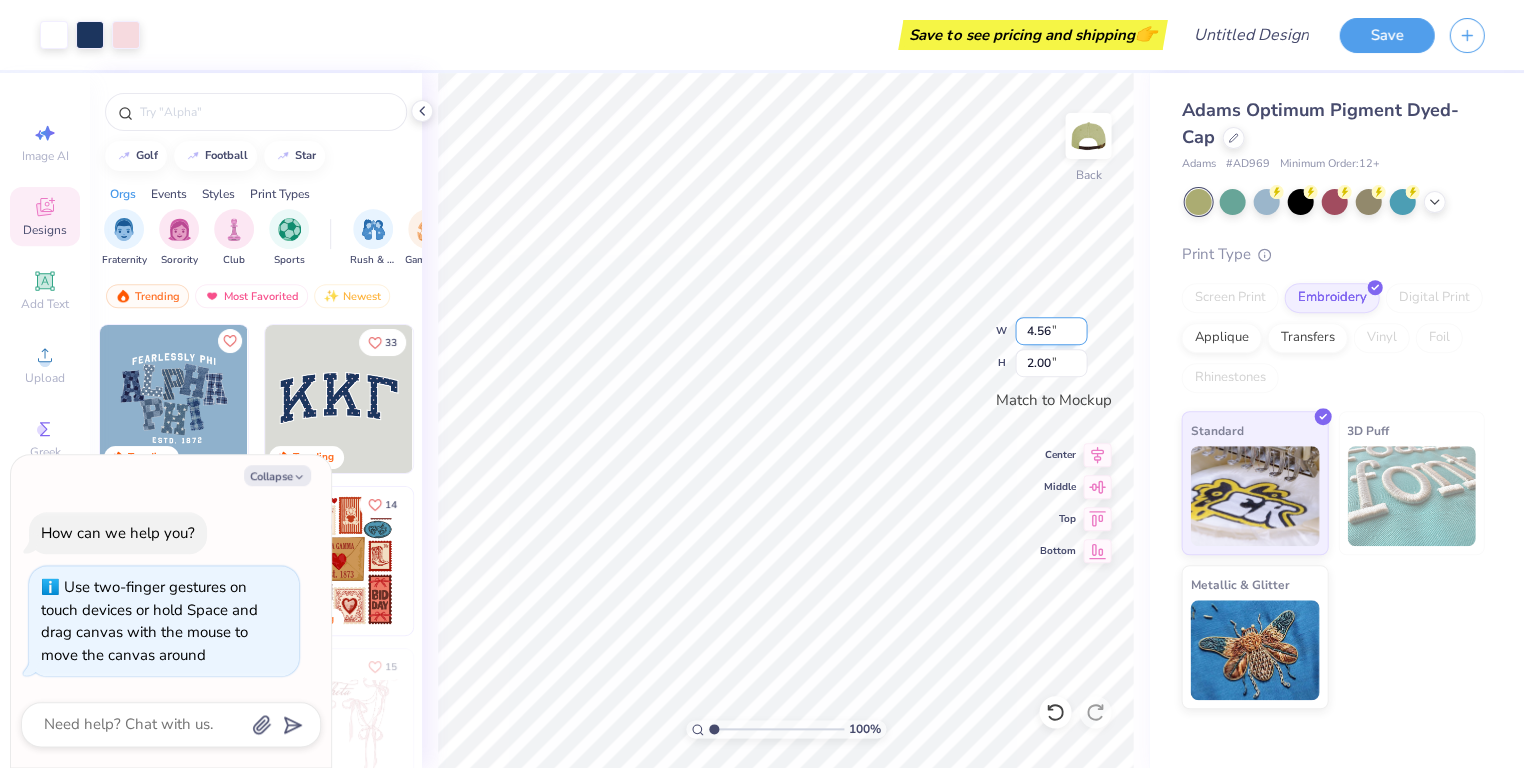 click on "4.56" at bounding box center (1051, 331) 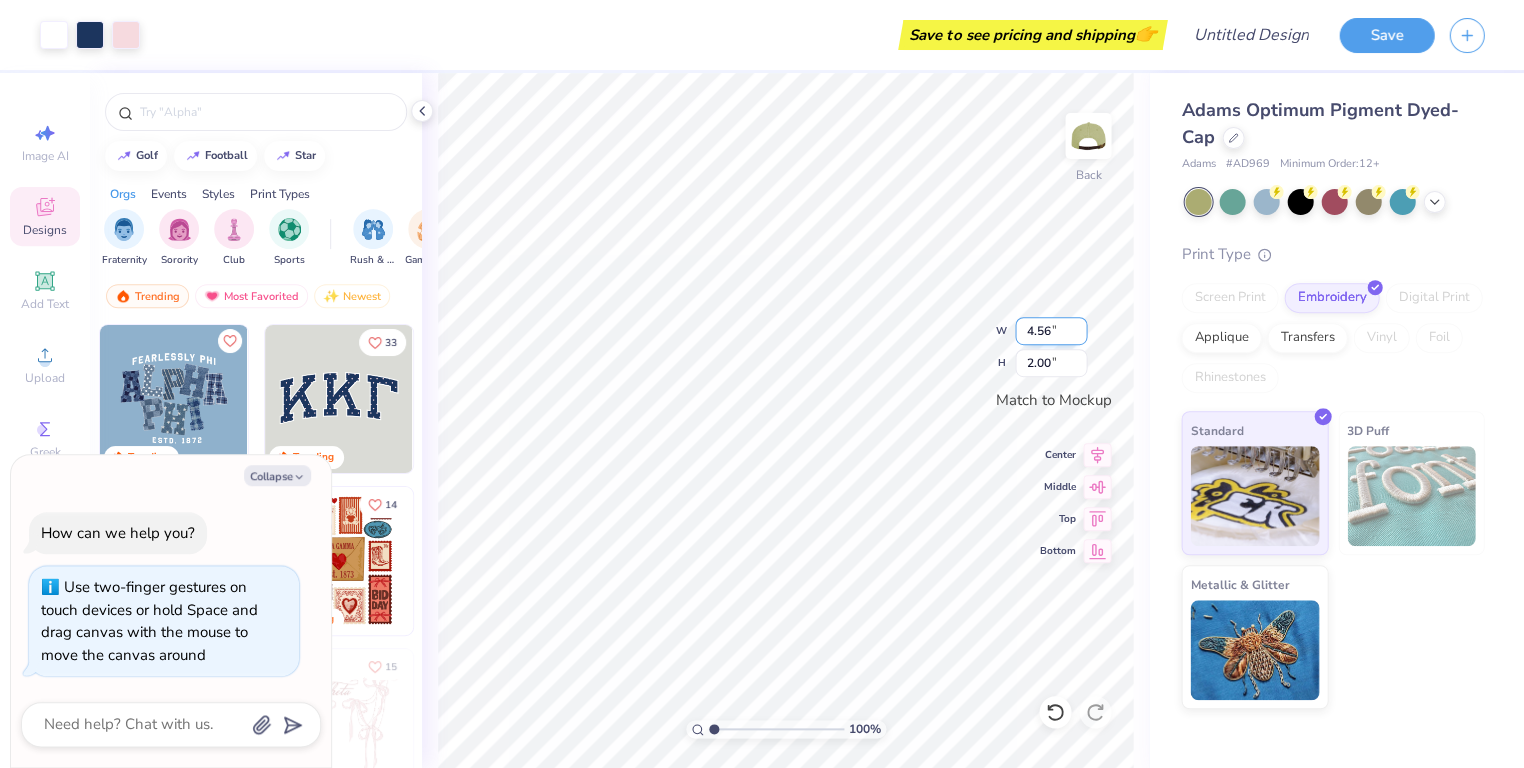 click on "4.56" at bounding box center (1051, 331) 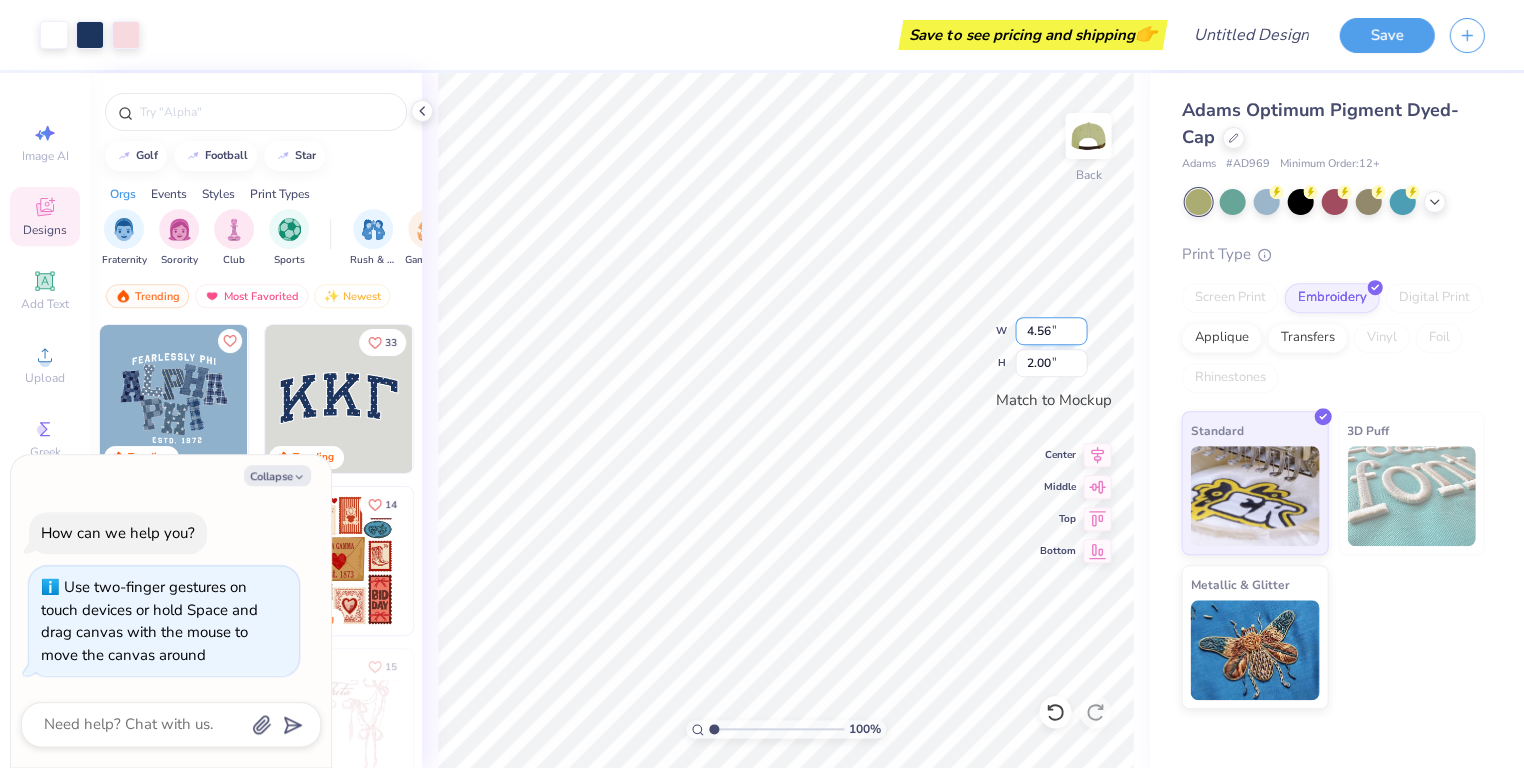 click on "4.56" at bounding box center (1051, 331) 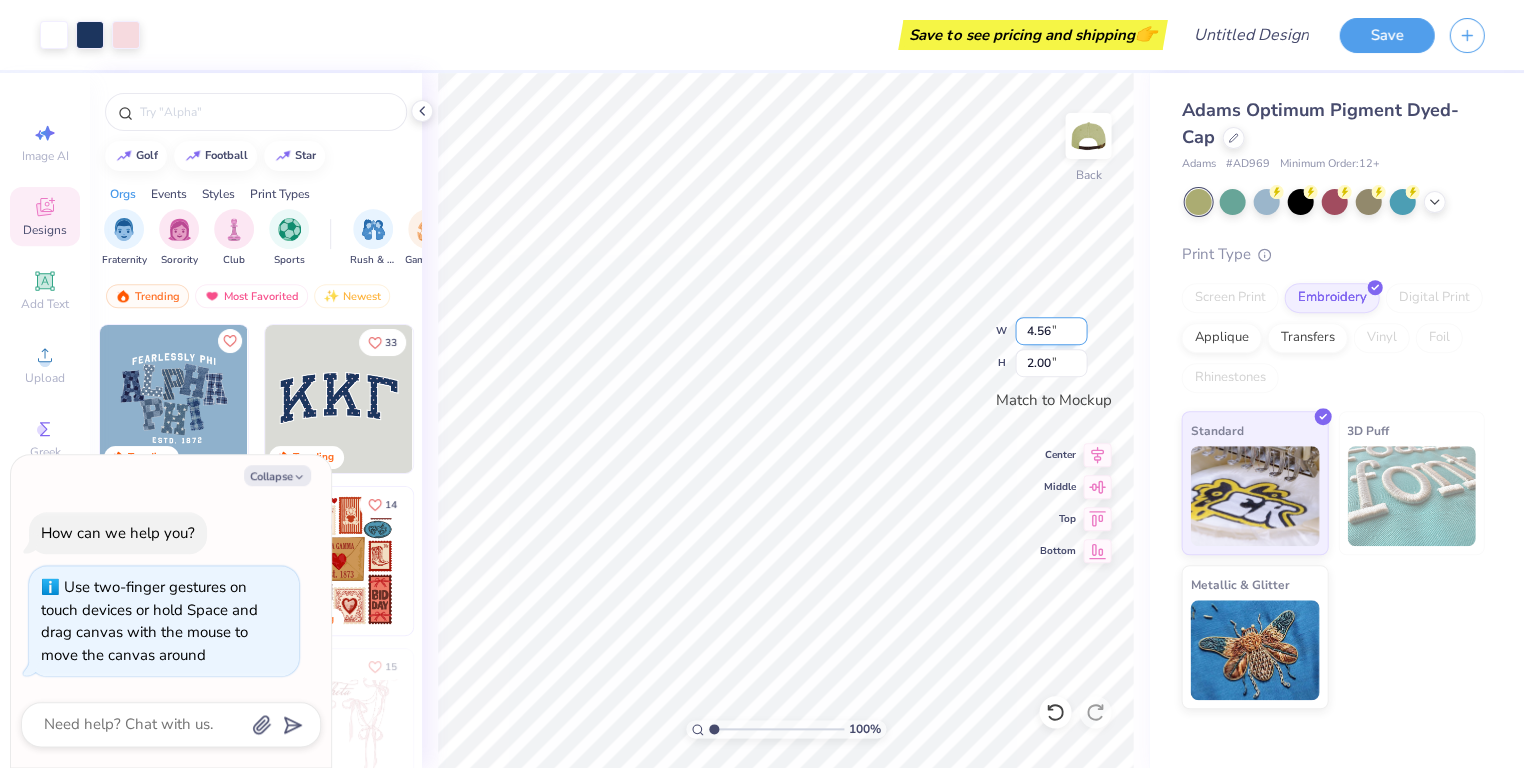 click on "4.56" at bounding box center (1051, 331) 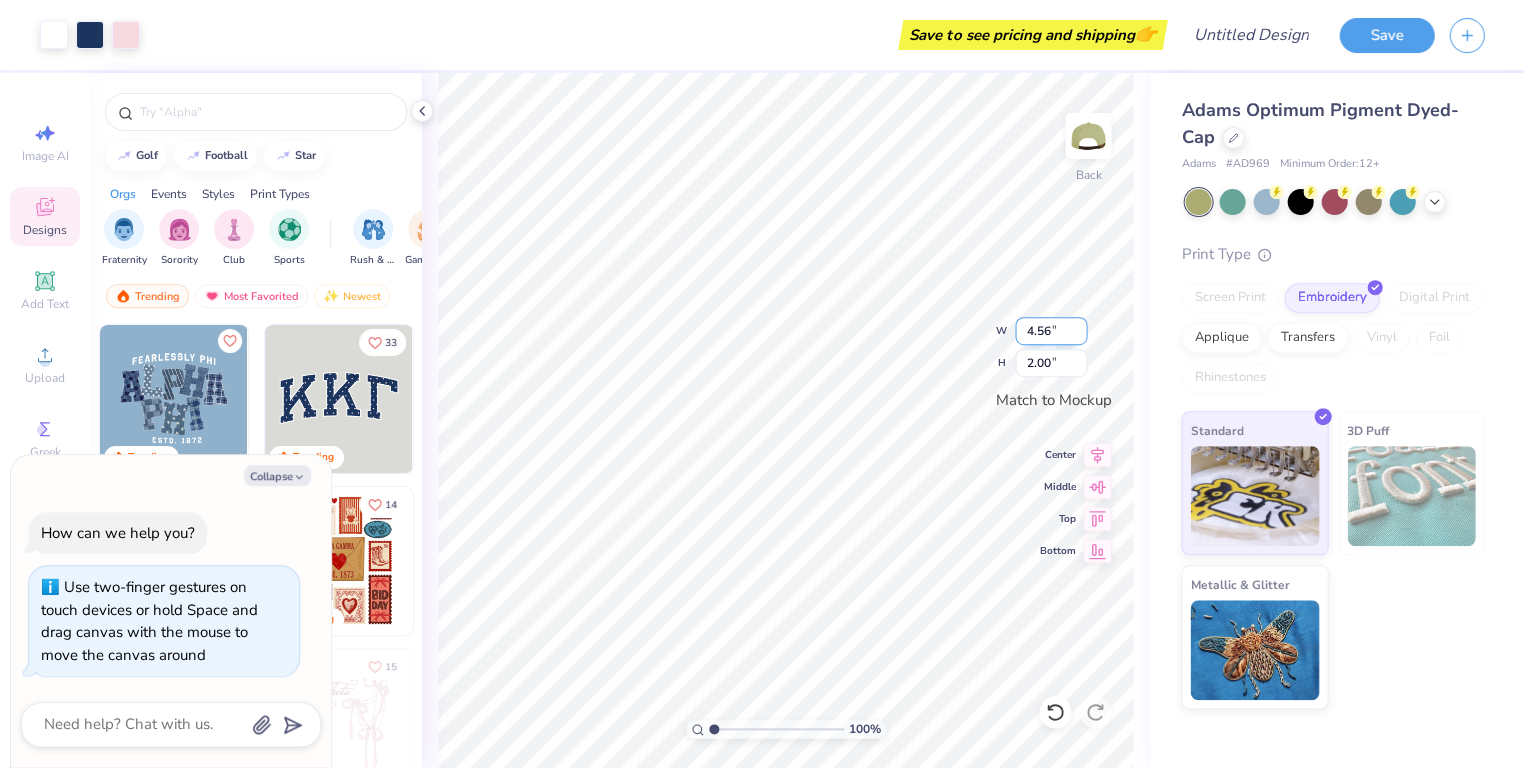 click on "4.56" at bounding box center (1051, 331) 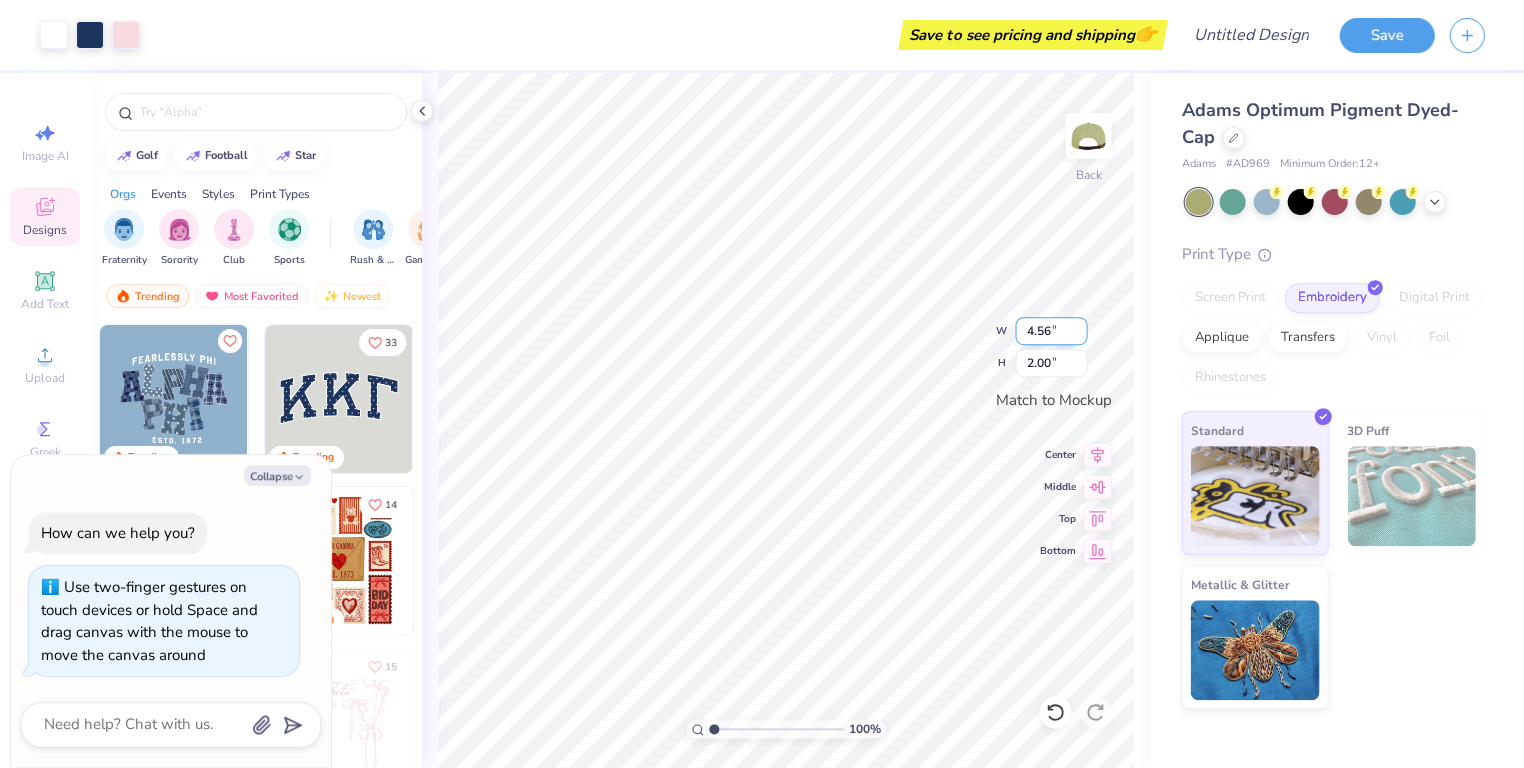 click on "4.56" at bounding box center [1051, 331] 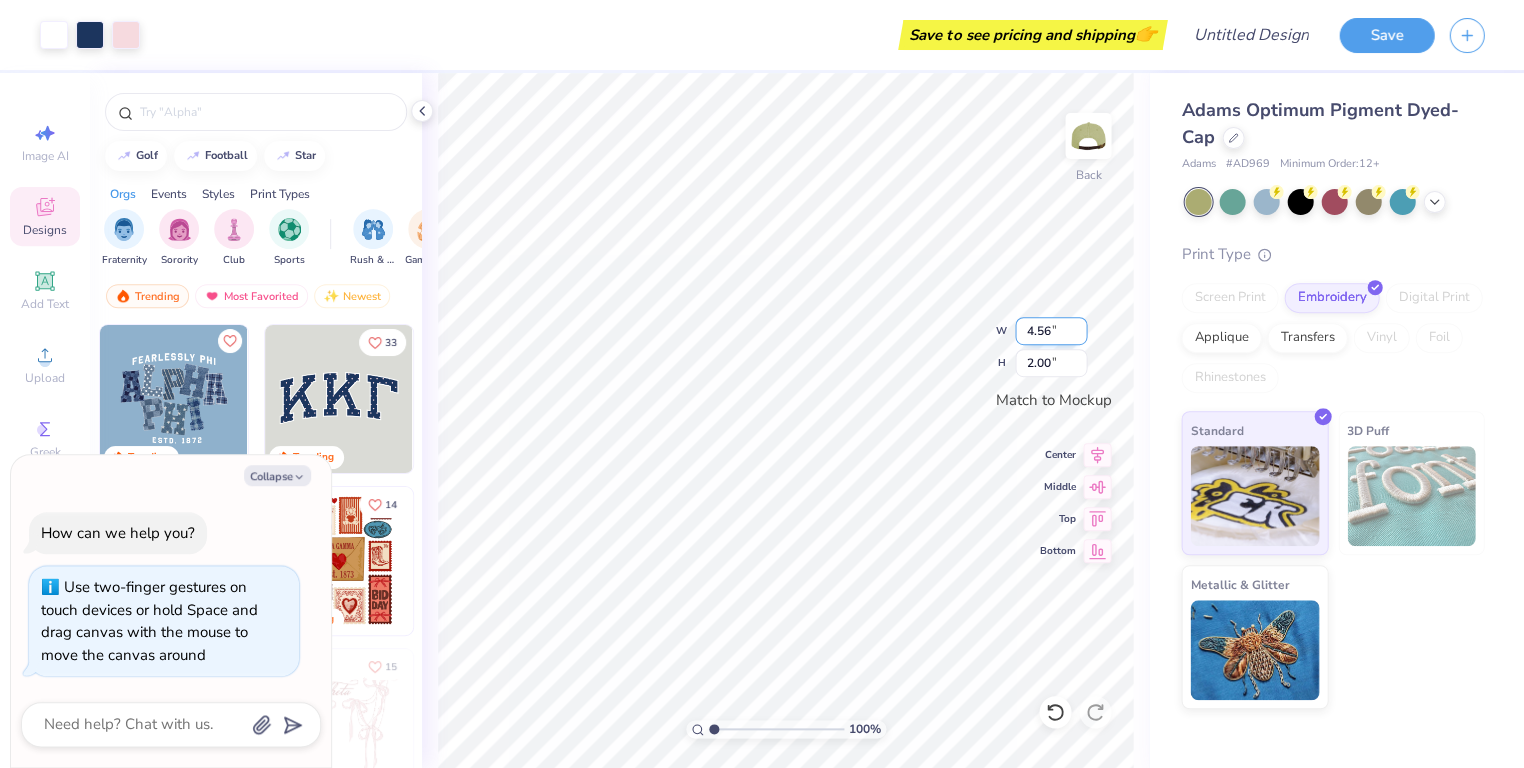 click on "4.56" at bounding box center (1051, 331) 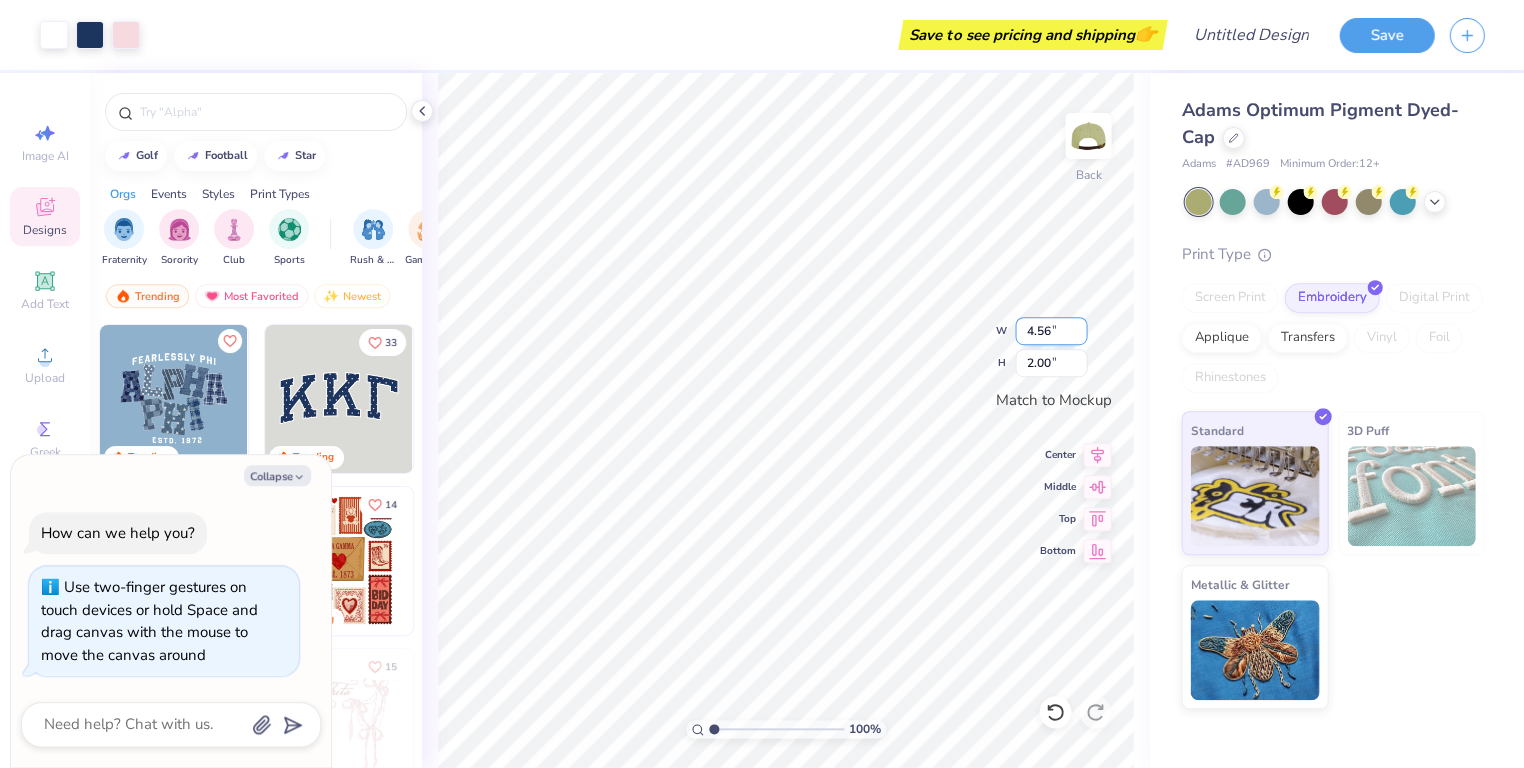 click on "4.56" at bounding box center (1051, 331) 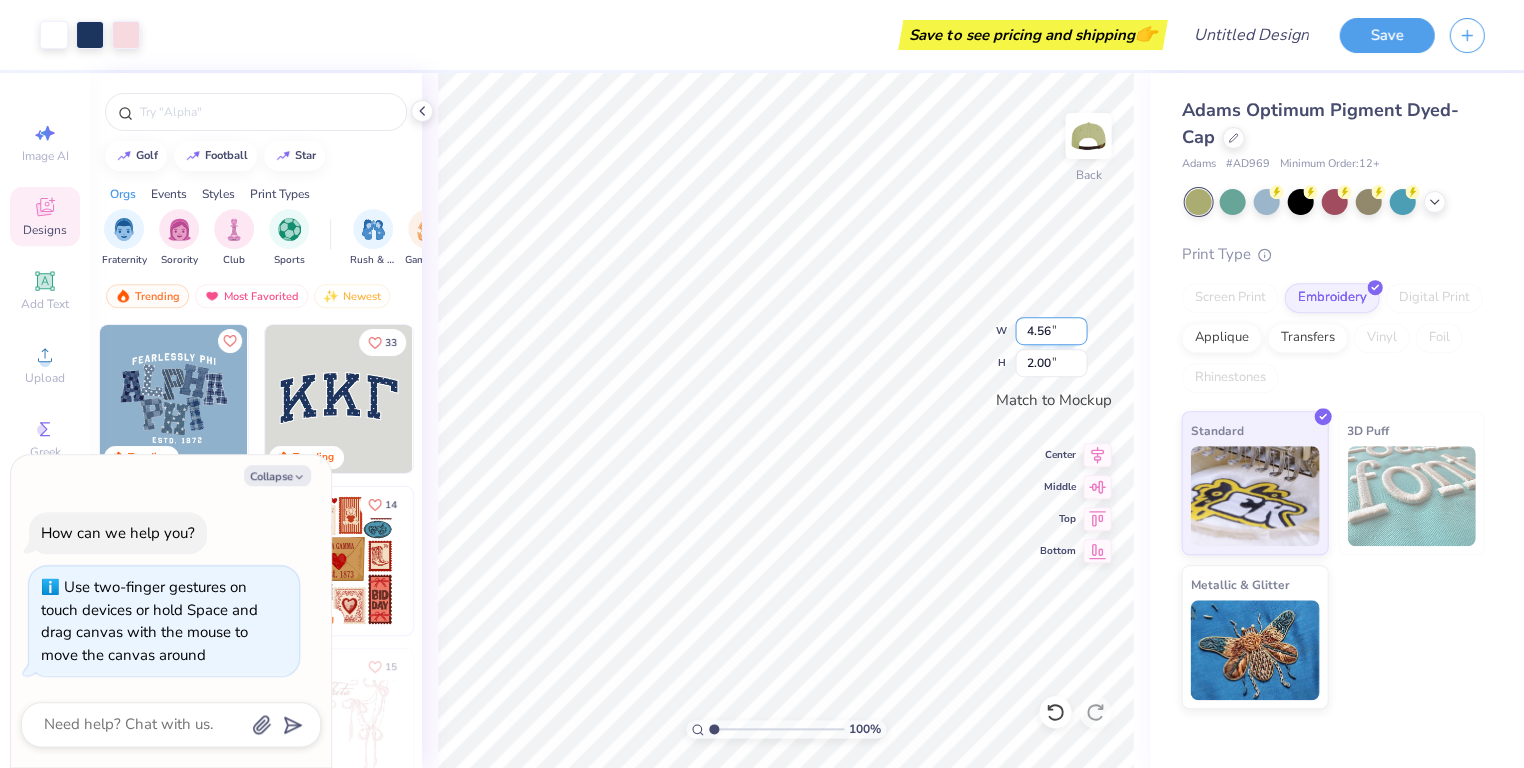 click on "4.56" at bounding box center [1051, 331] 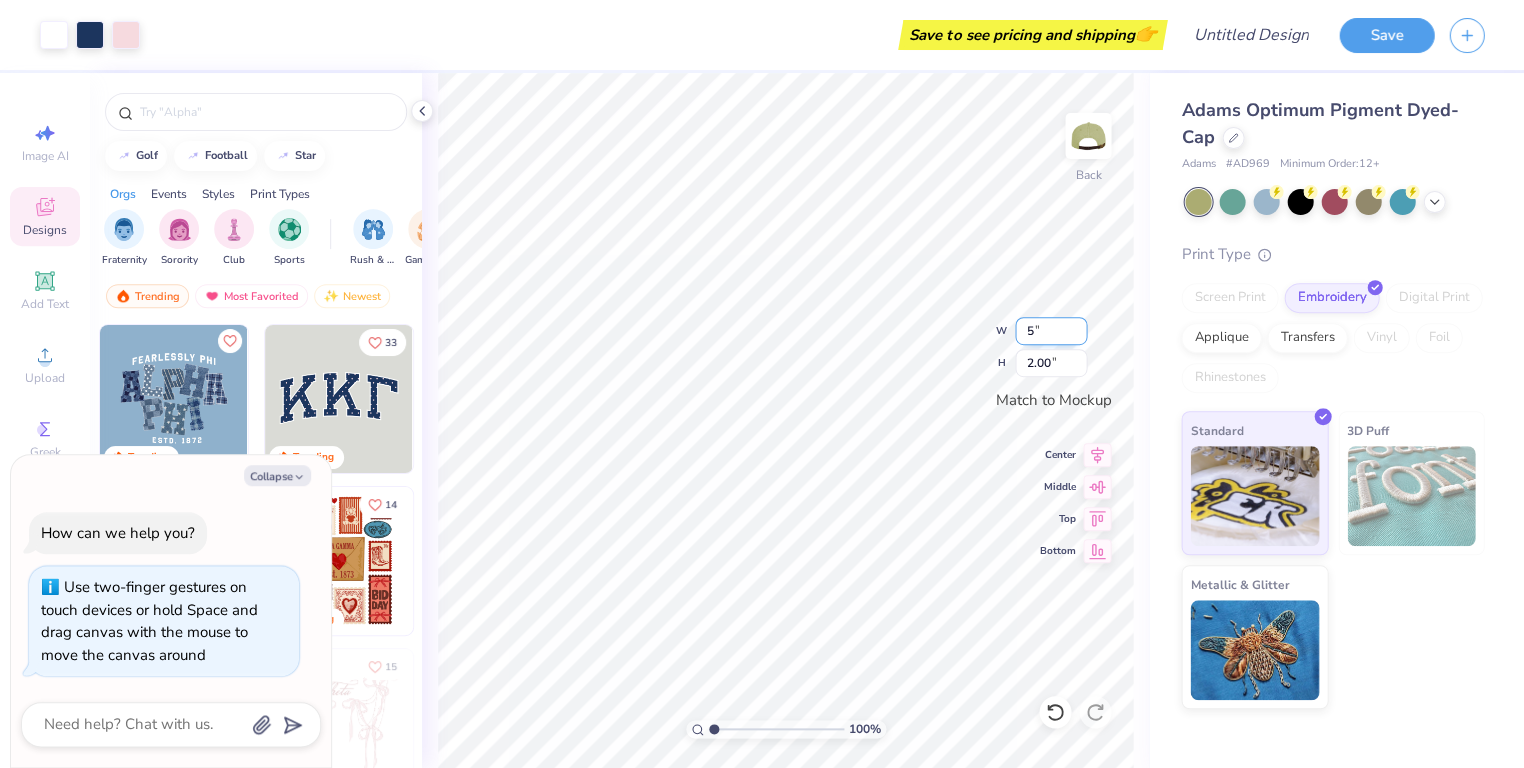 type on "5" 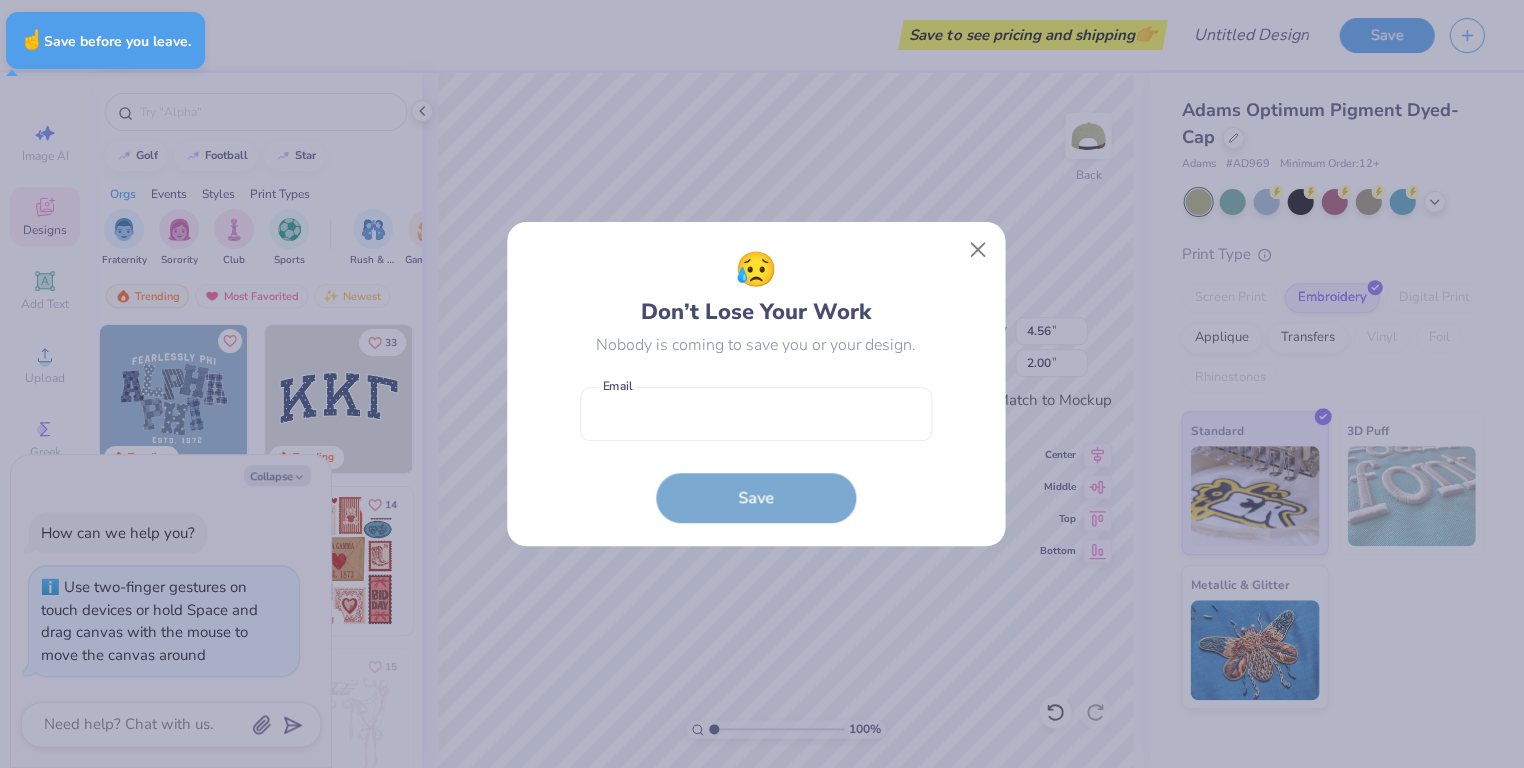 type on "x" 